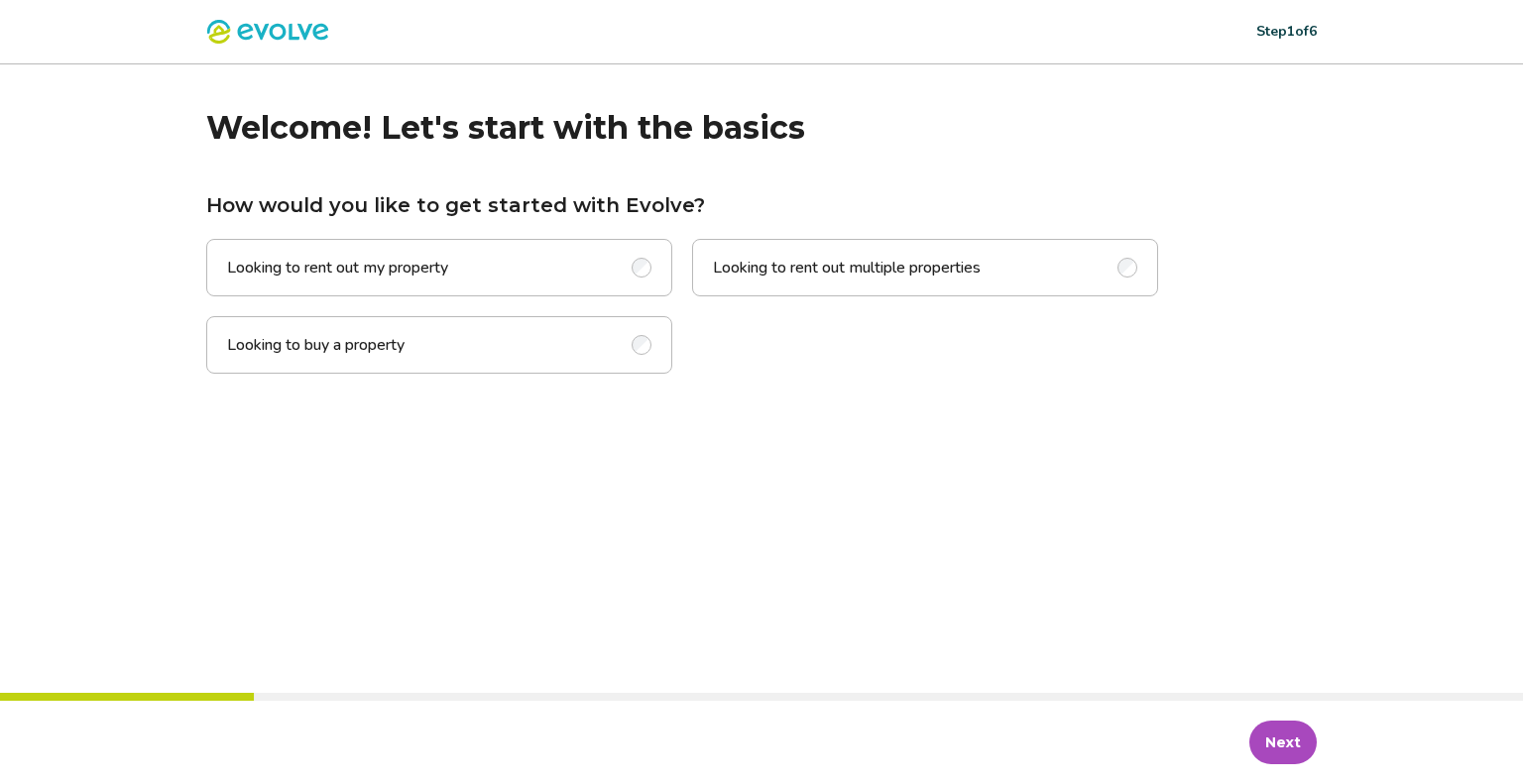 scroll, scrollTop: 0, scrollLeft: 0, axis: both 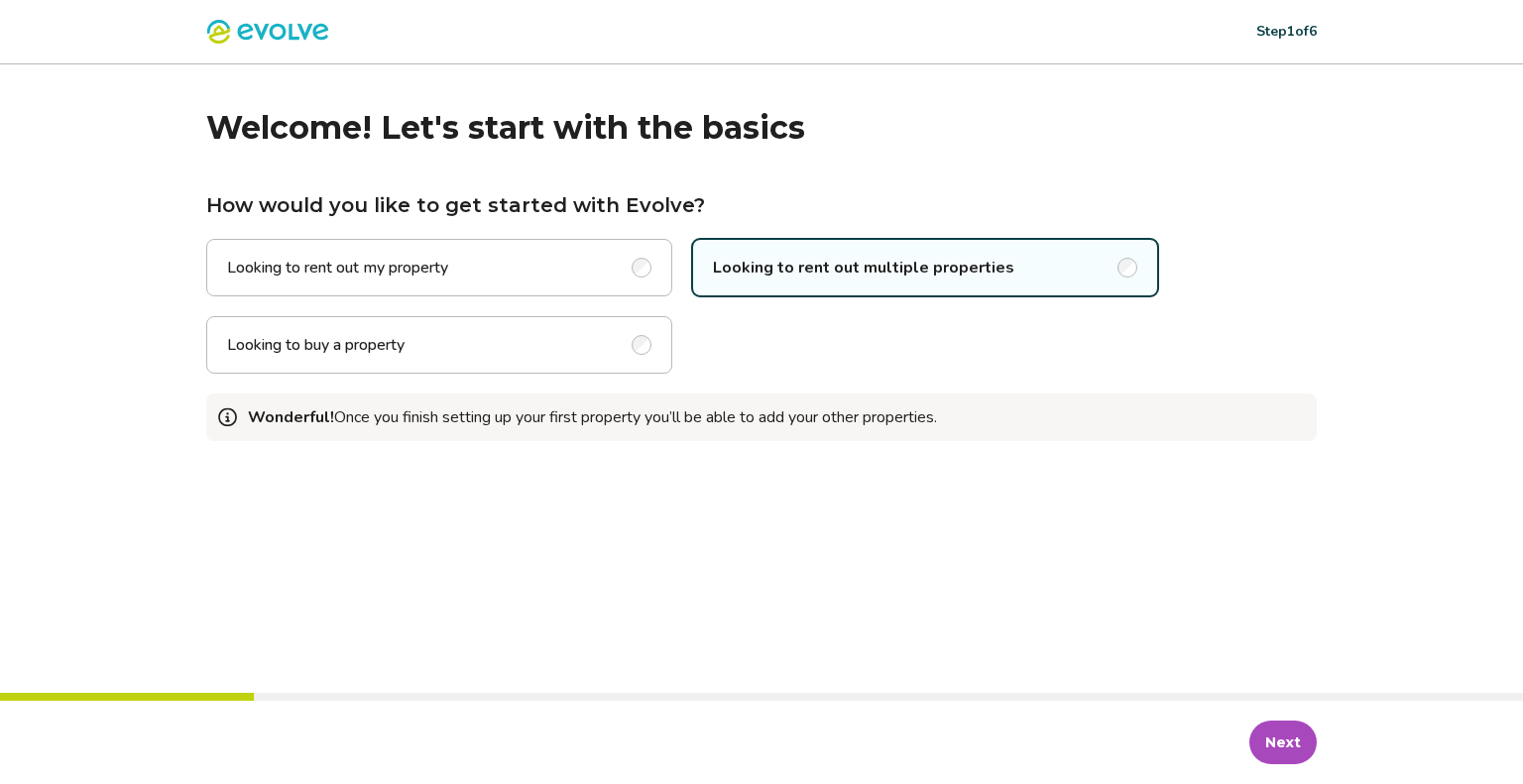click on "Next" at bounding box center [1283, 742] 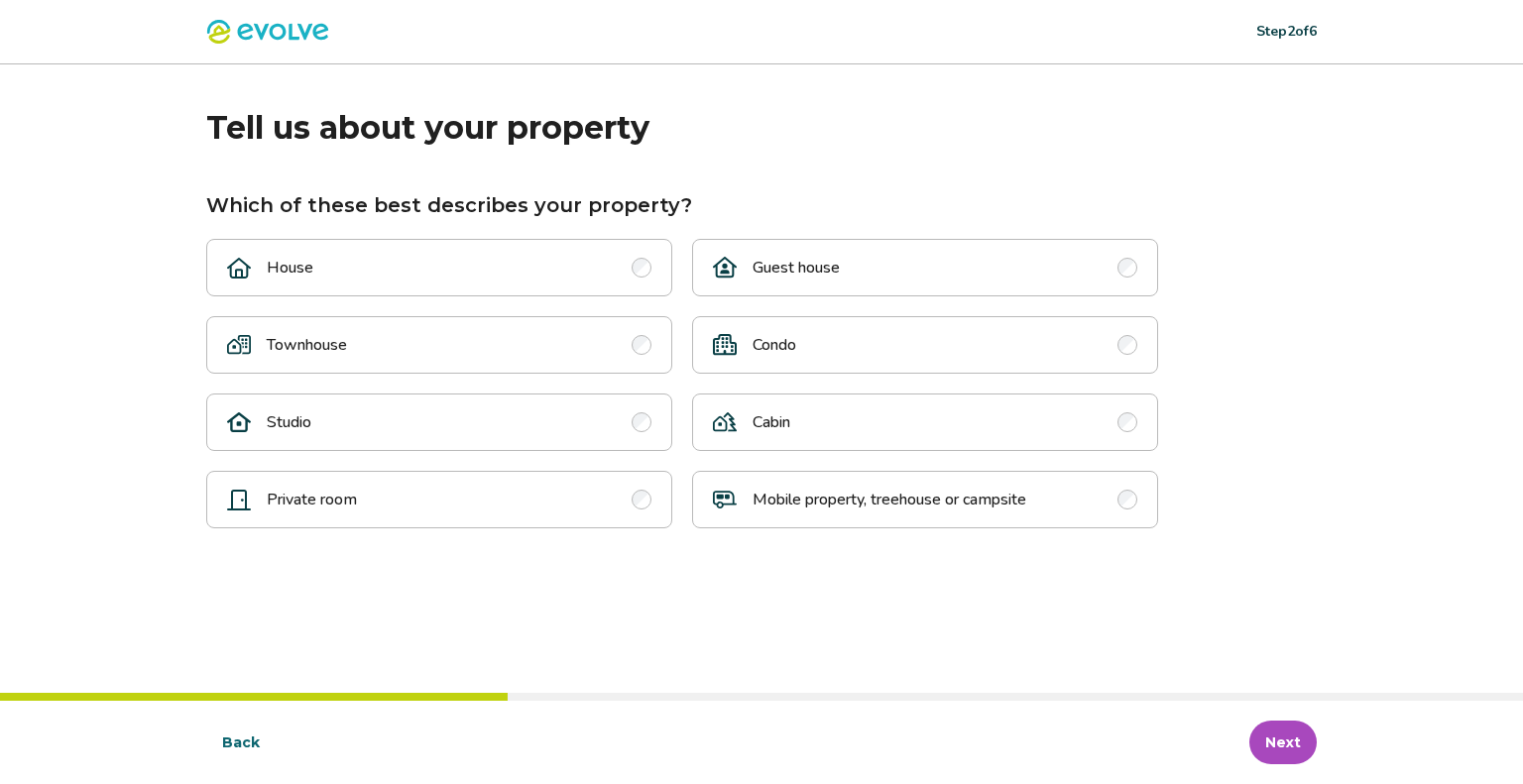 drag, startPoint x: 813, startPoint y: 253, endPoint x: 1058, endPoint y: 453, distance: 316.26729 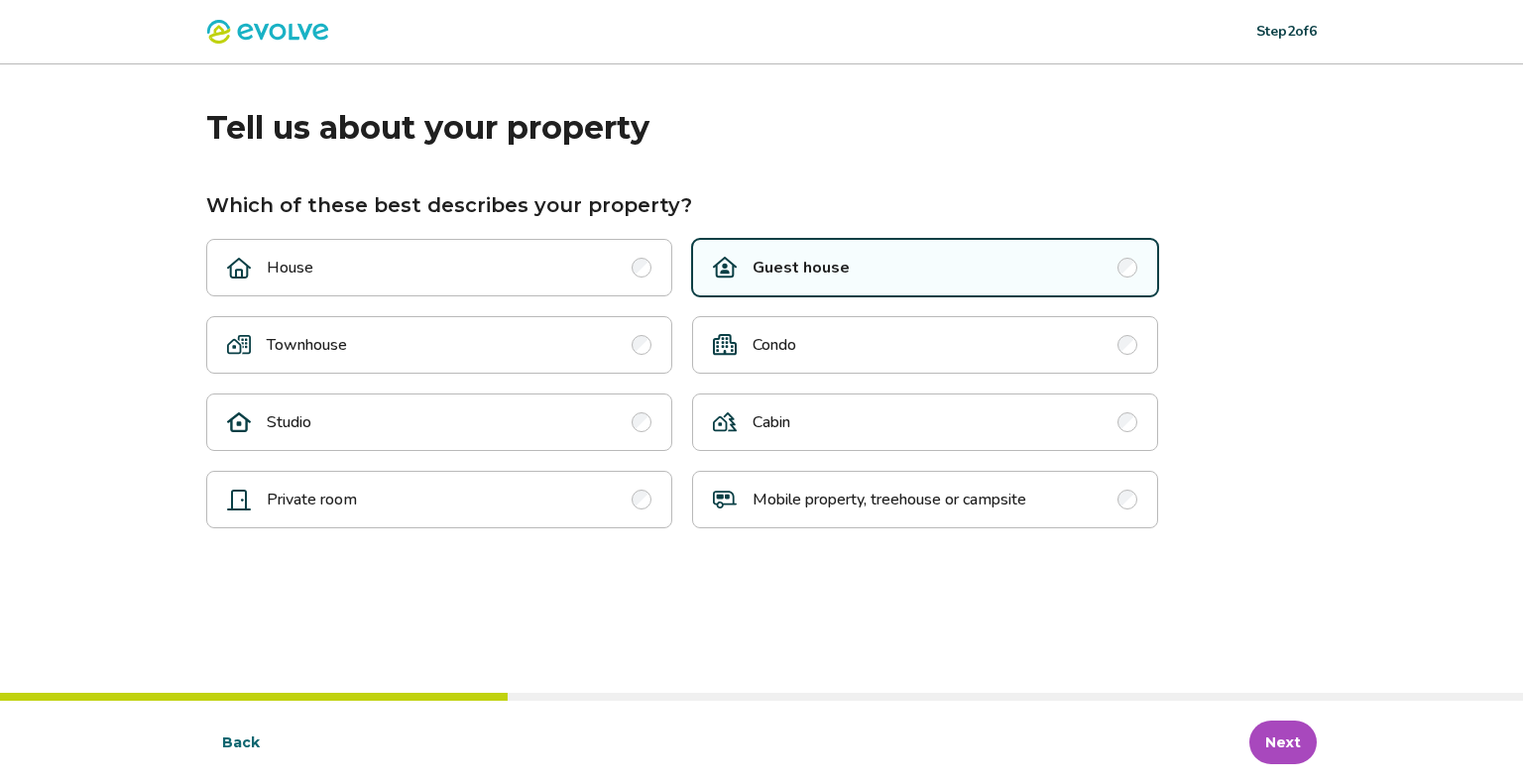 click on "Next" at bounding box center [1283, 742] 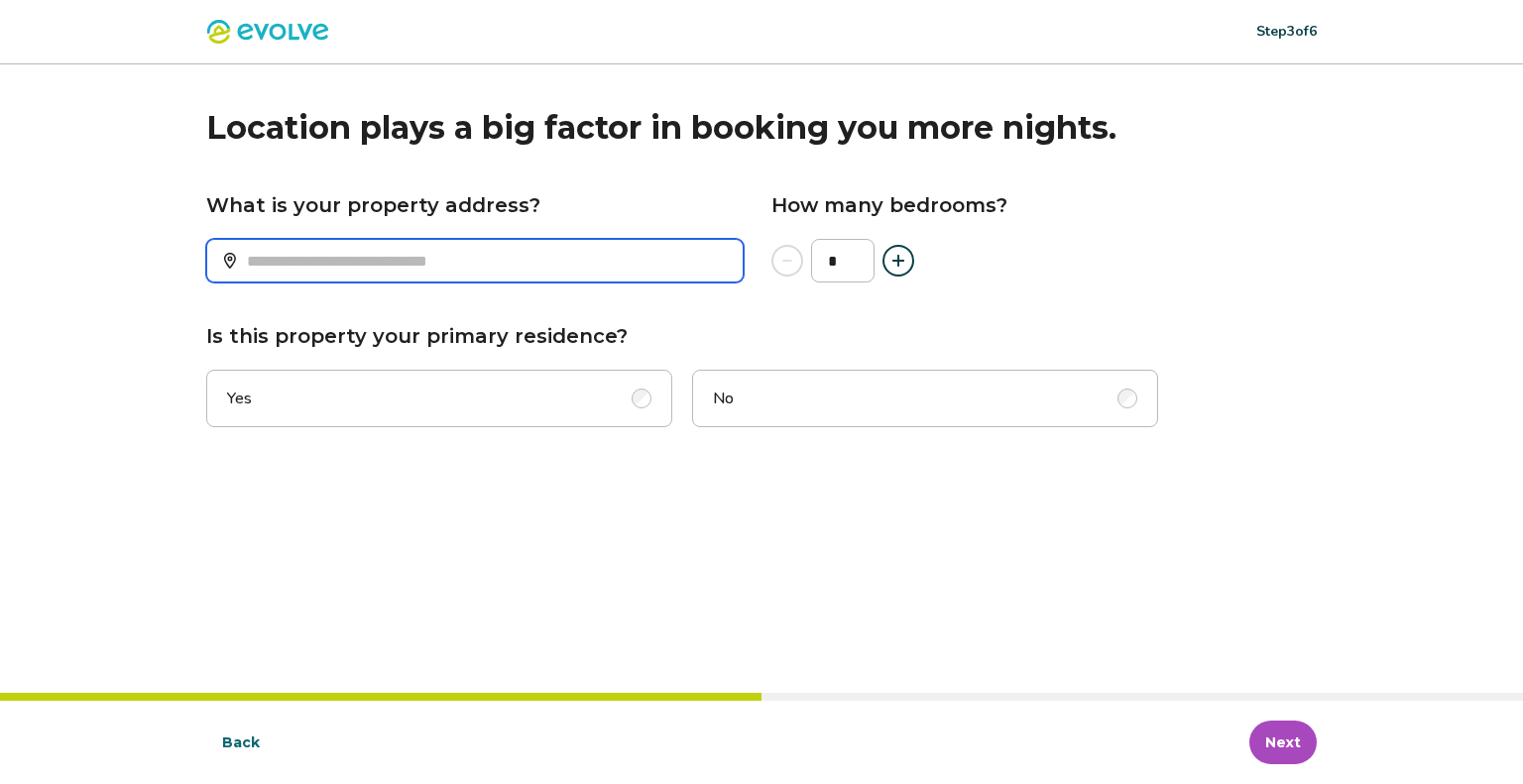 click on "What is your property address?" at bounding box center (475, 261) 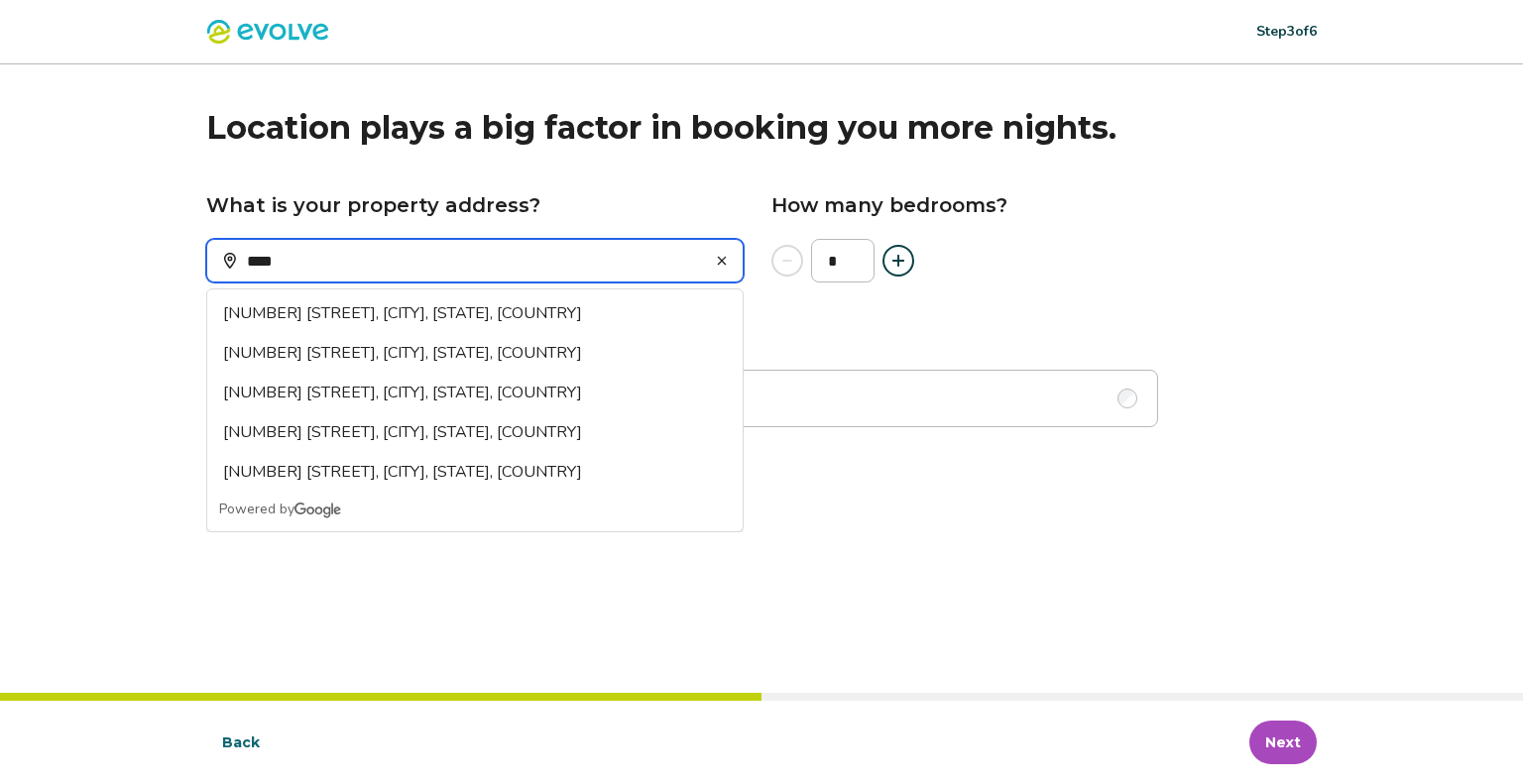 type on "**********" 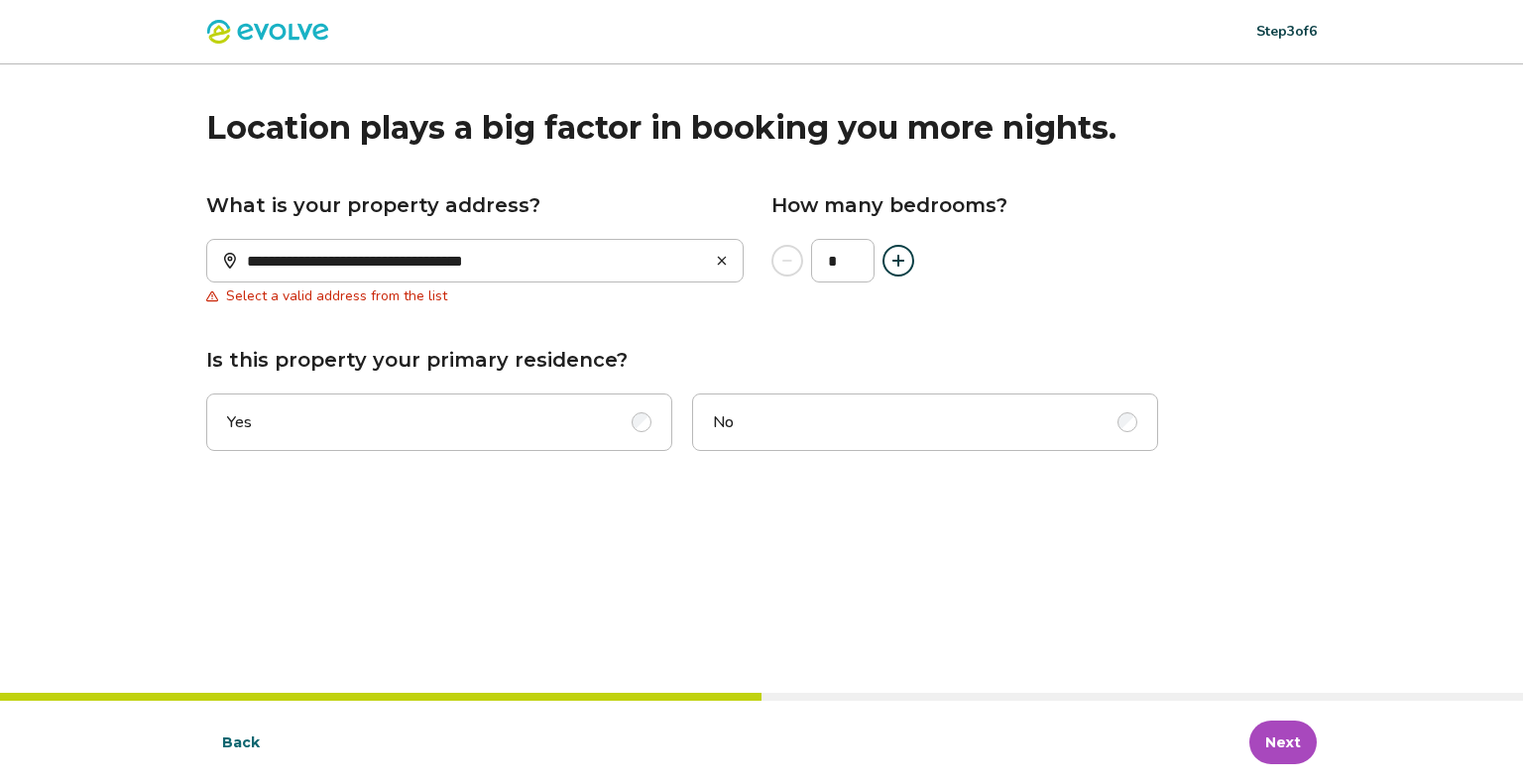 click at bounding box center (898, 261) 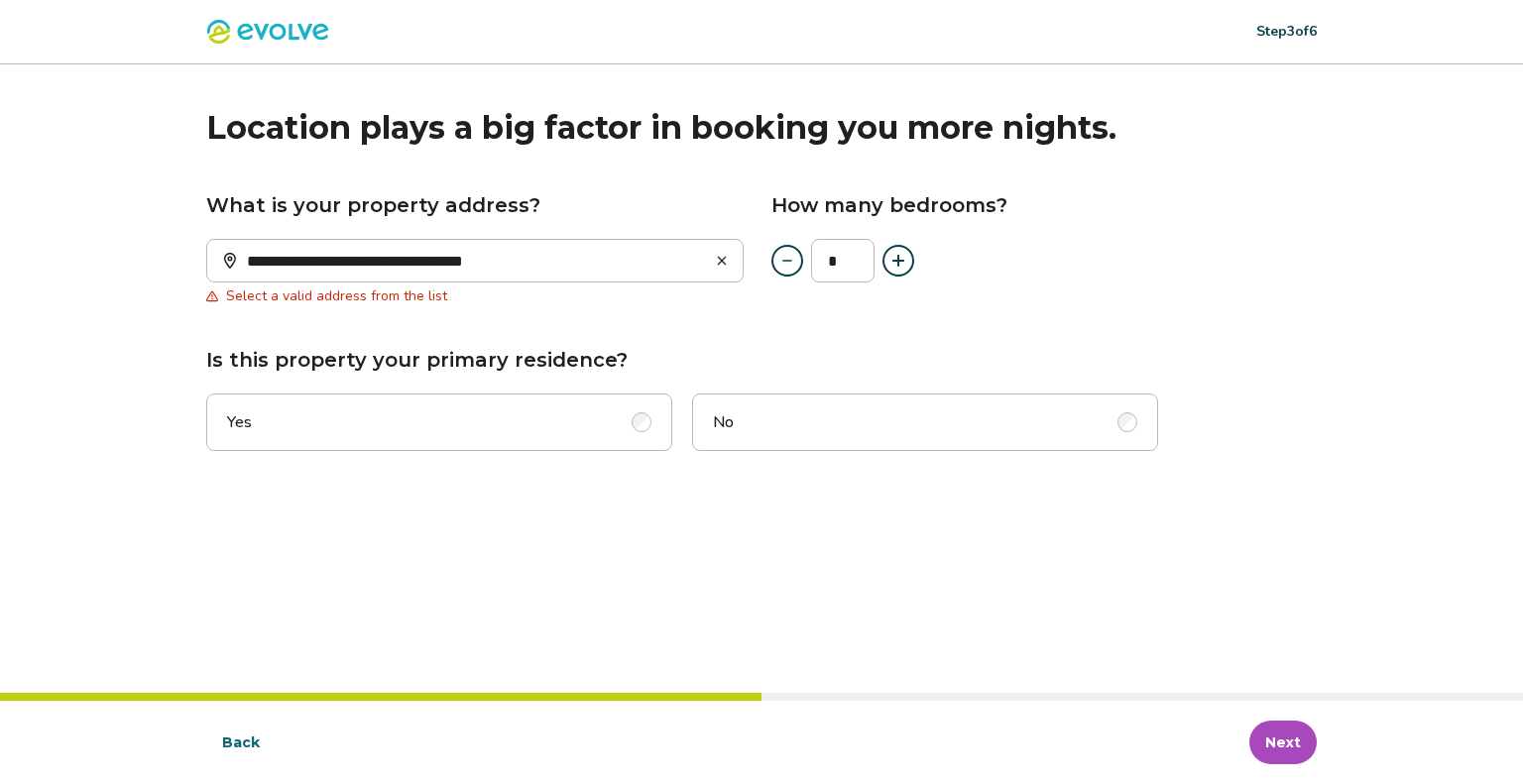 click at bounding box center [898, 261] 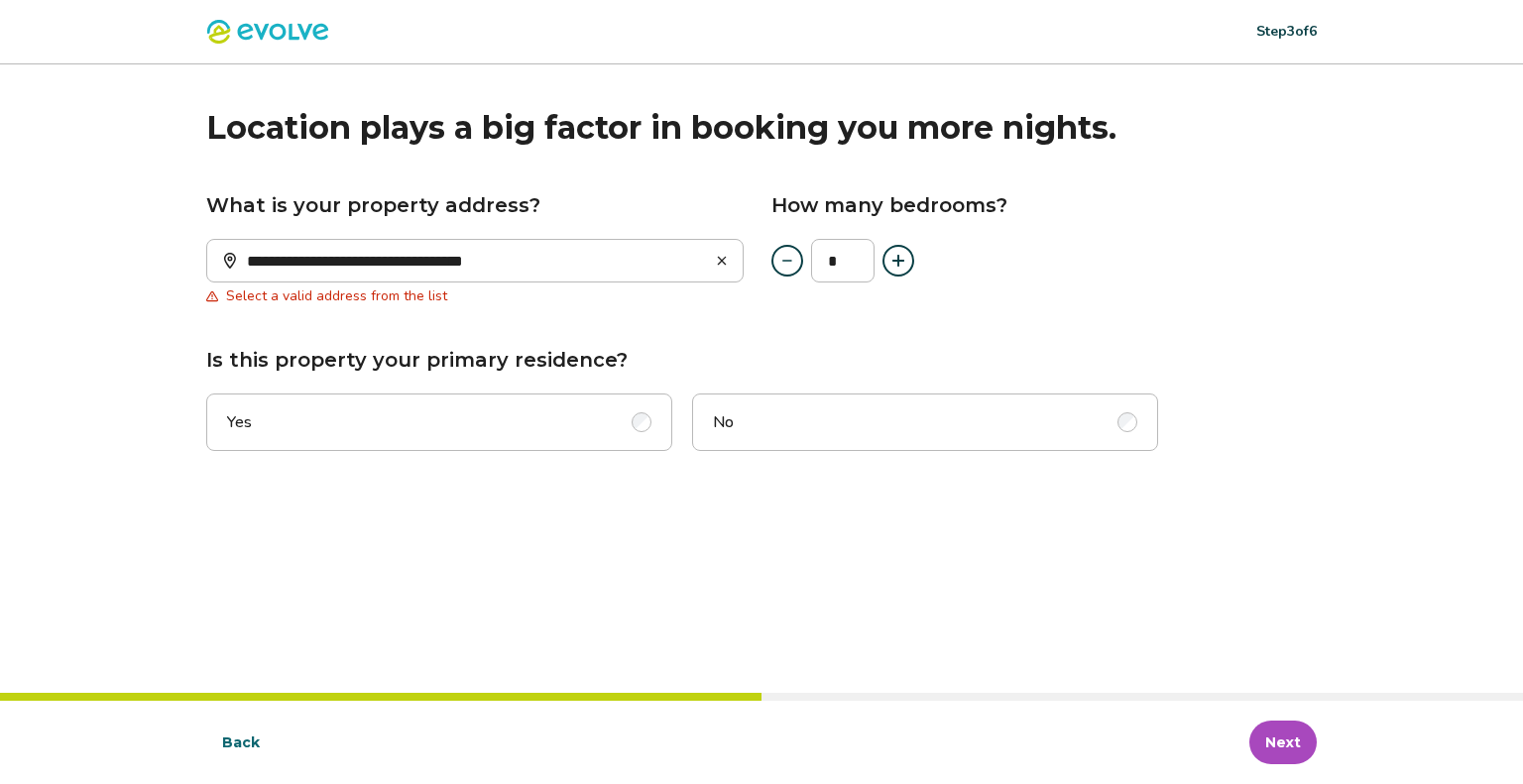 click on "Yes" at bounding box center [439, 422] 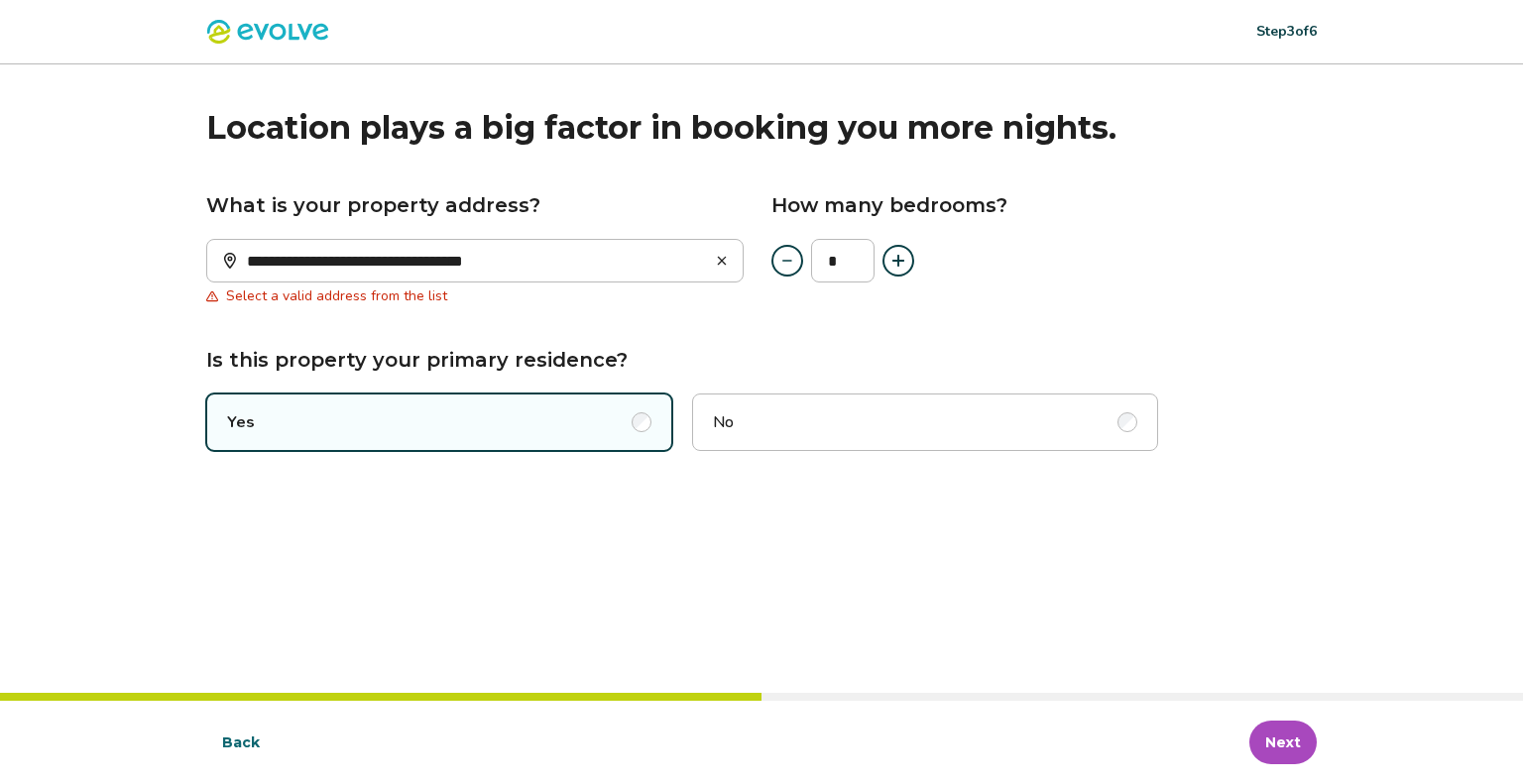 click on "Next" at bounding box center [1283, 742] 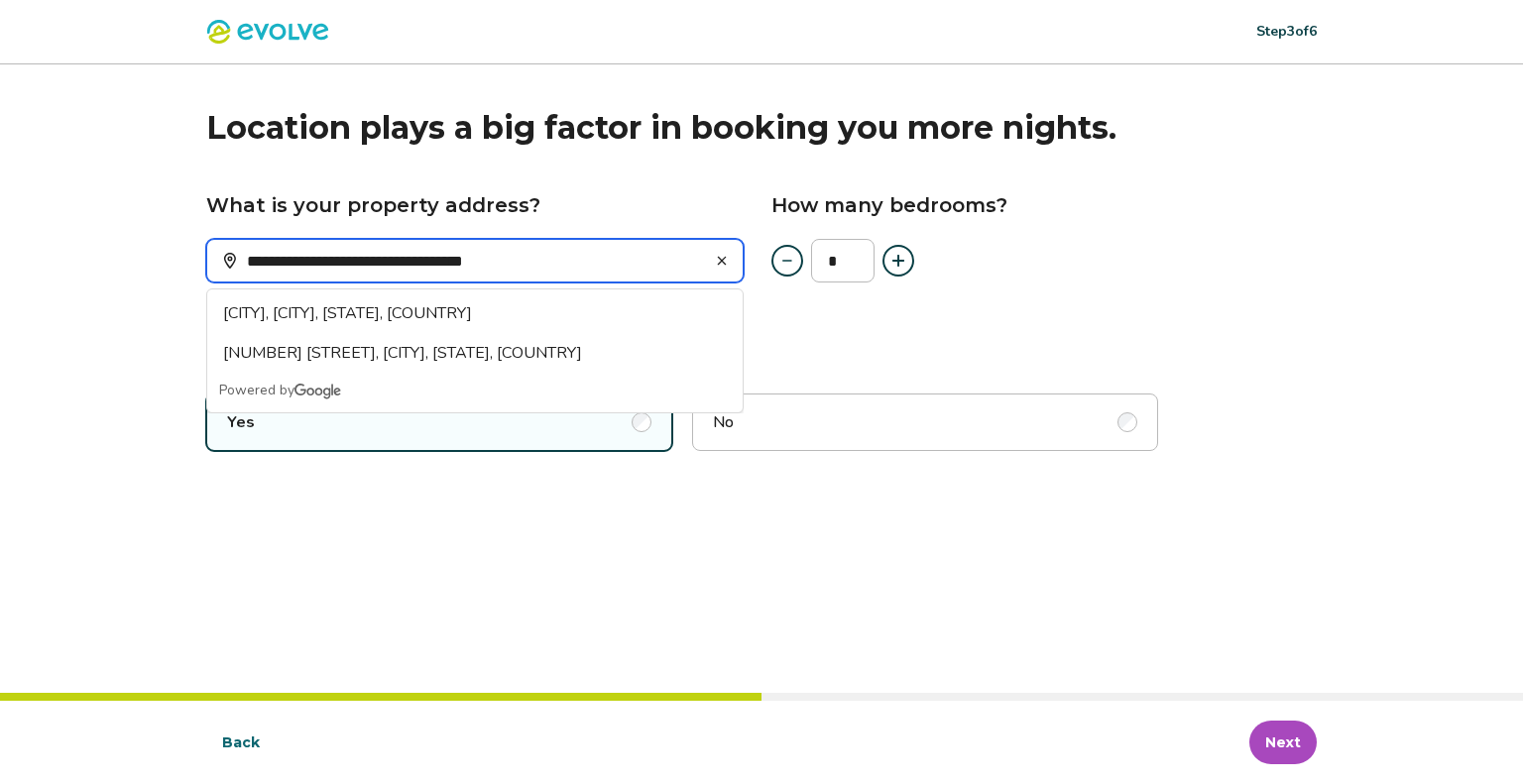 click on "**********" at bounding box center (475, 261) 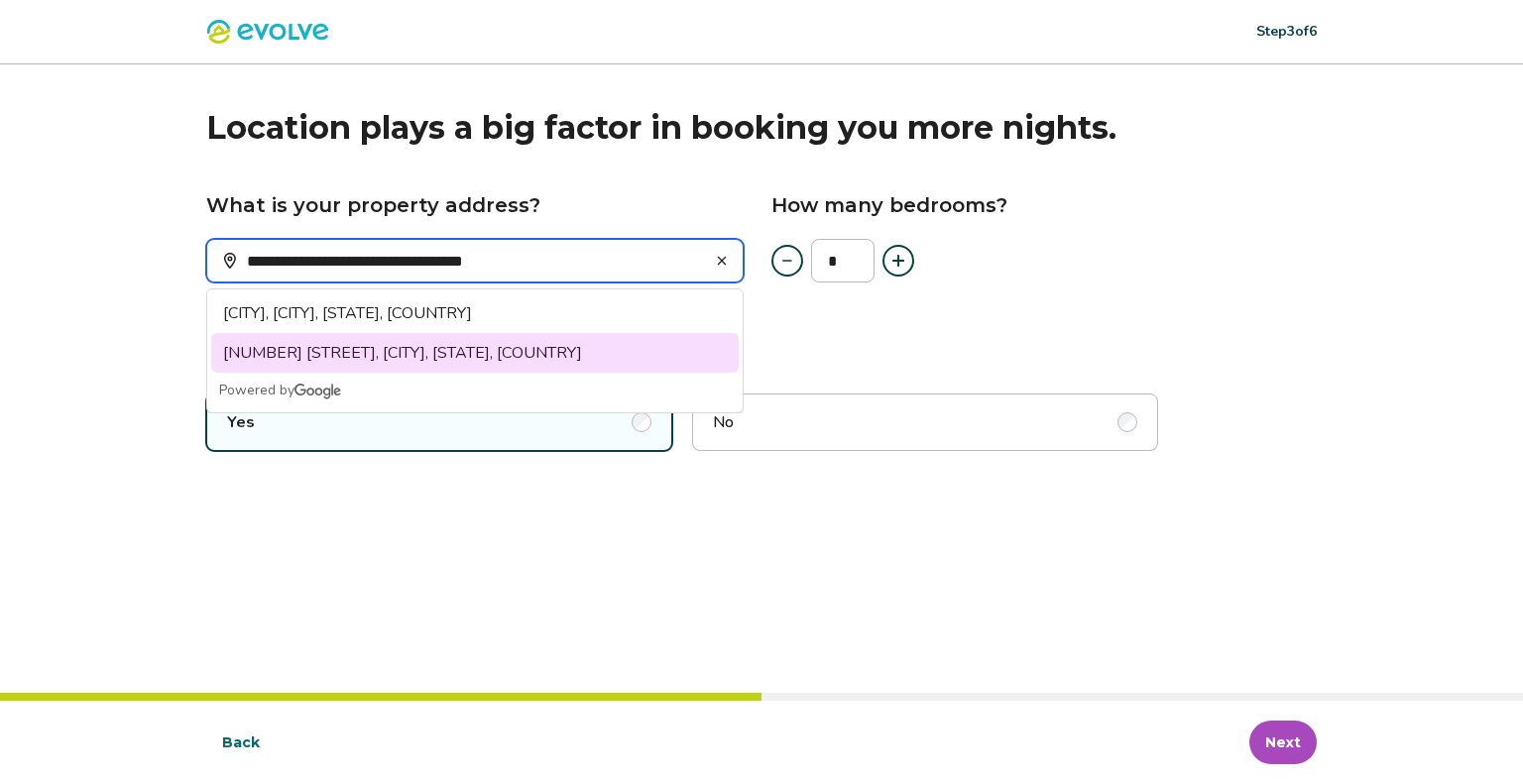 click on "[NUMBER] [STREET], [CITY], [STATE], [COUNTRY]" at bounding box center (475, 353) 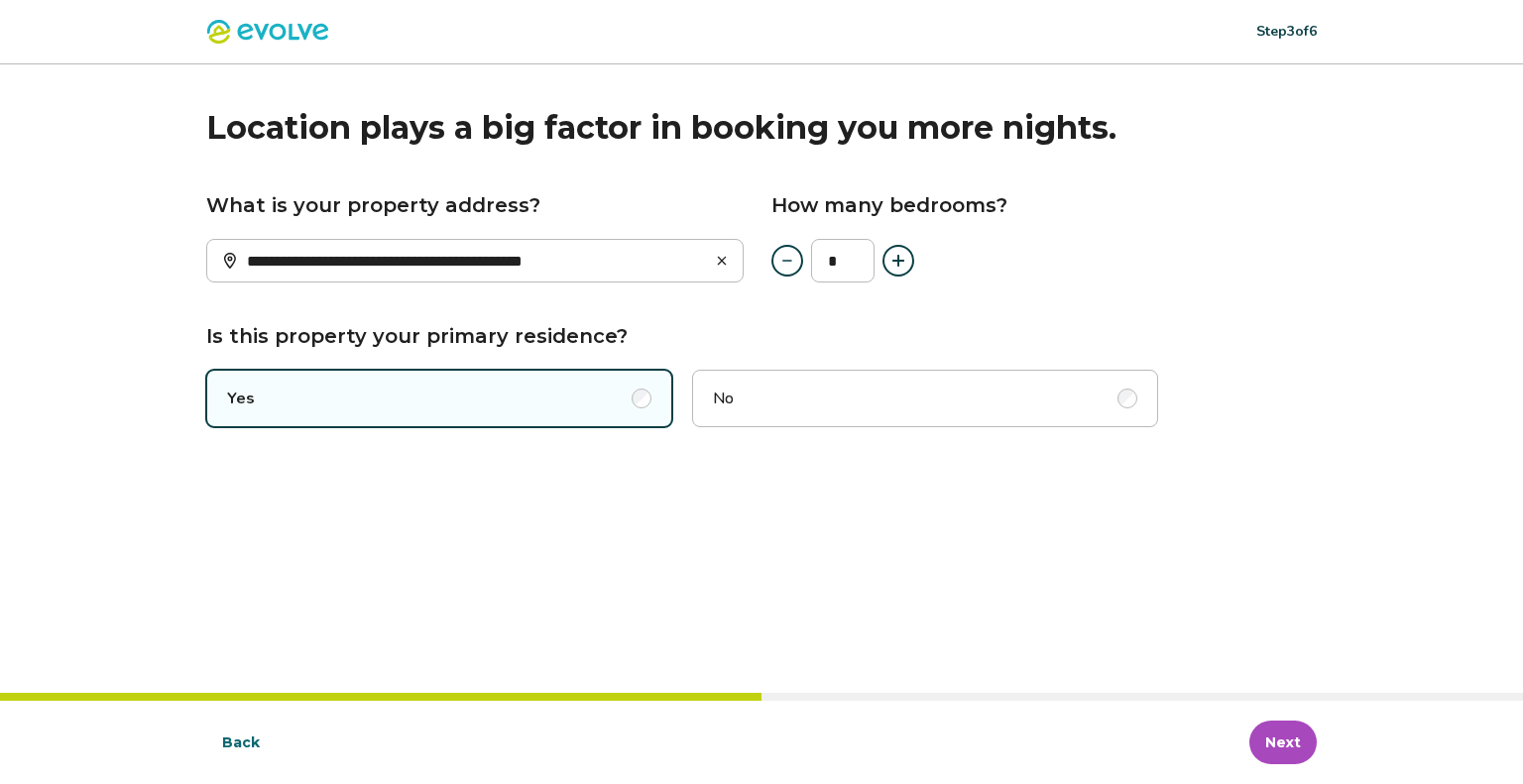 click on "Next" at bounding box center (1283, 742) 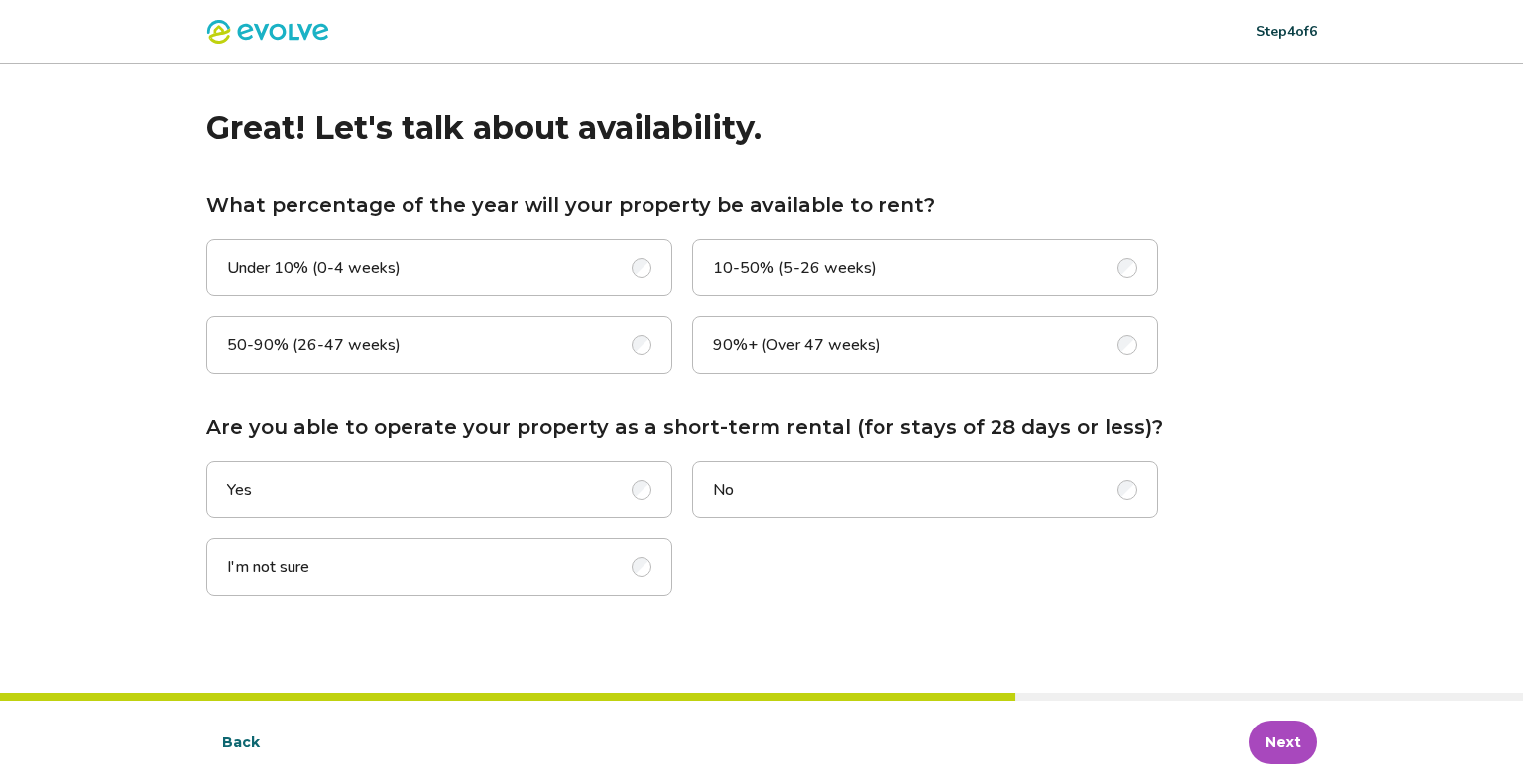 click on "90%+ (Over 47 weeks)" at bounding box center [796, 345] 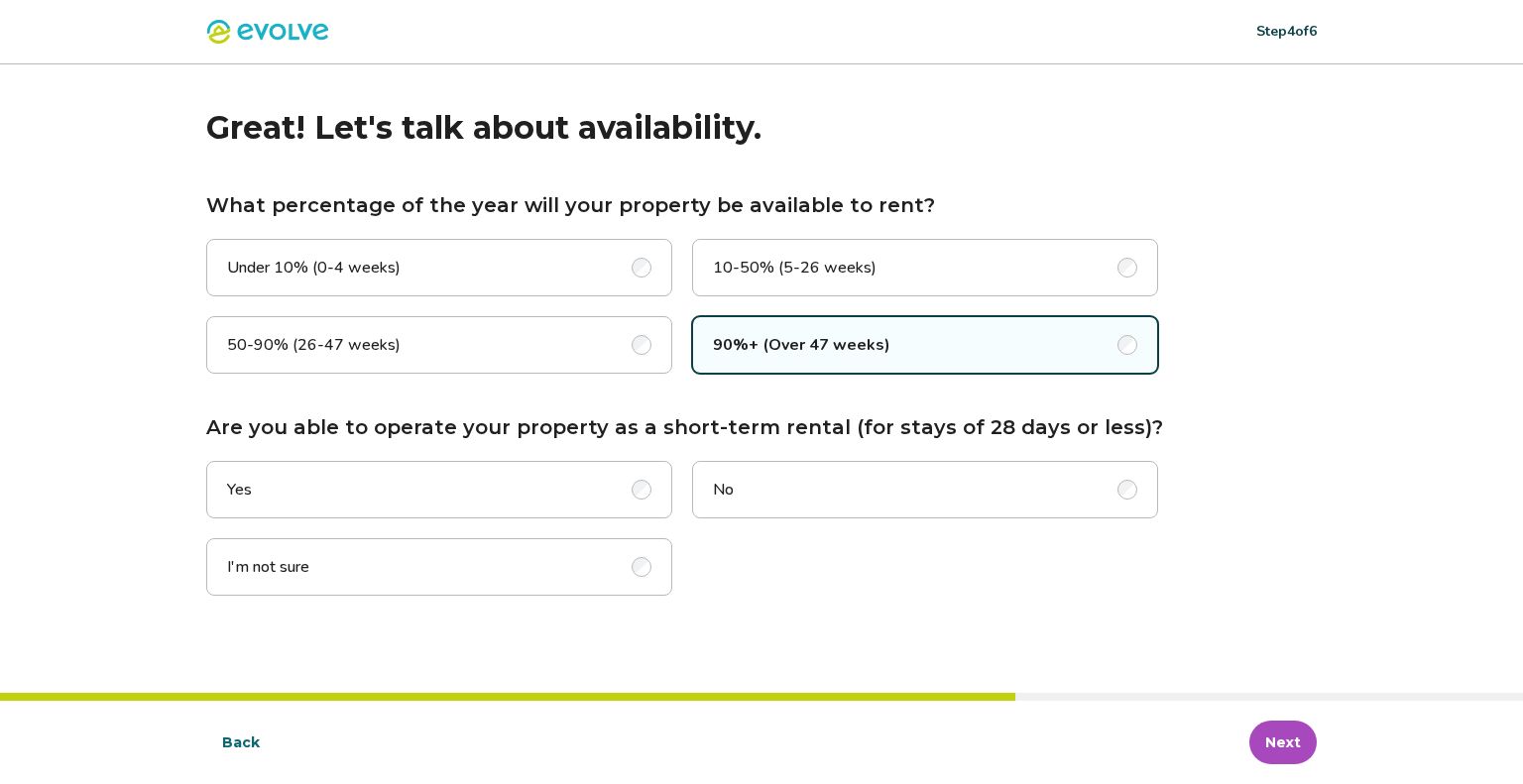 click on "Yes" at bounding box center [439, 490] 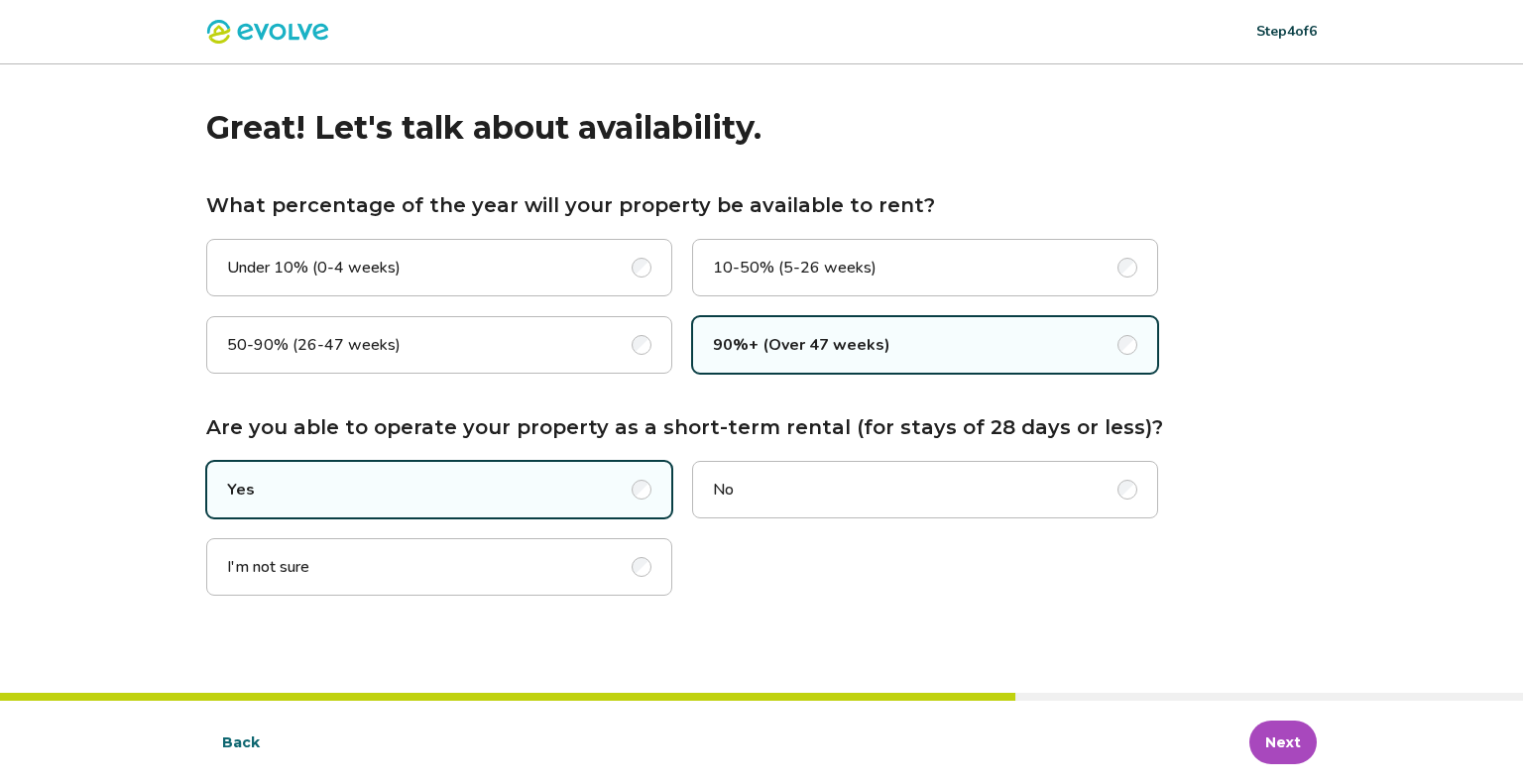 click on "Next" at bounding box center [1283, 742] 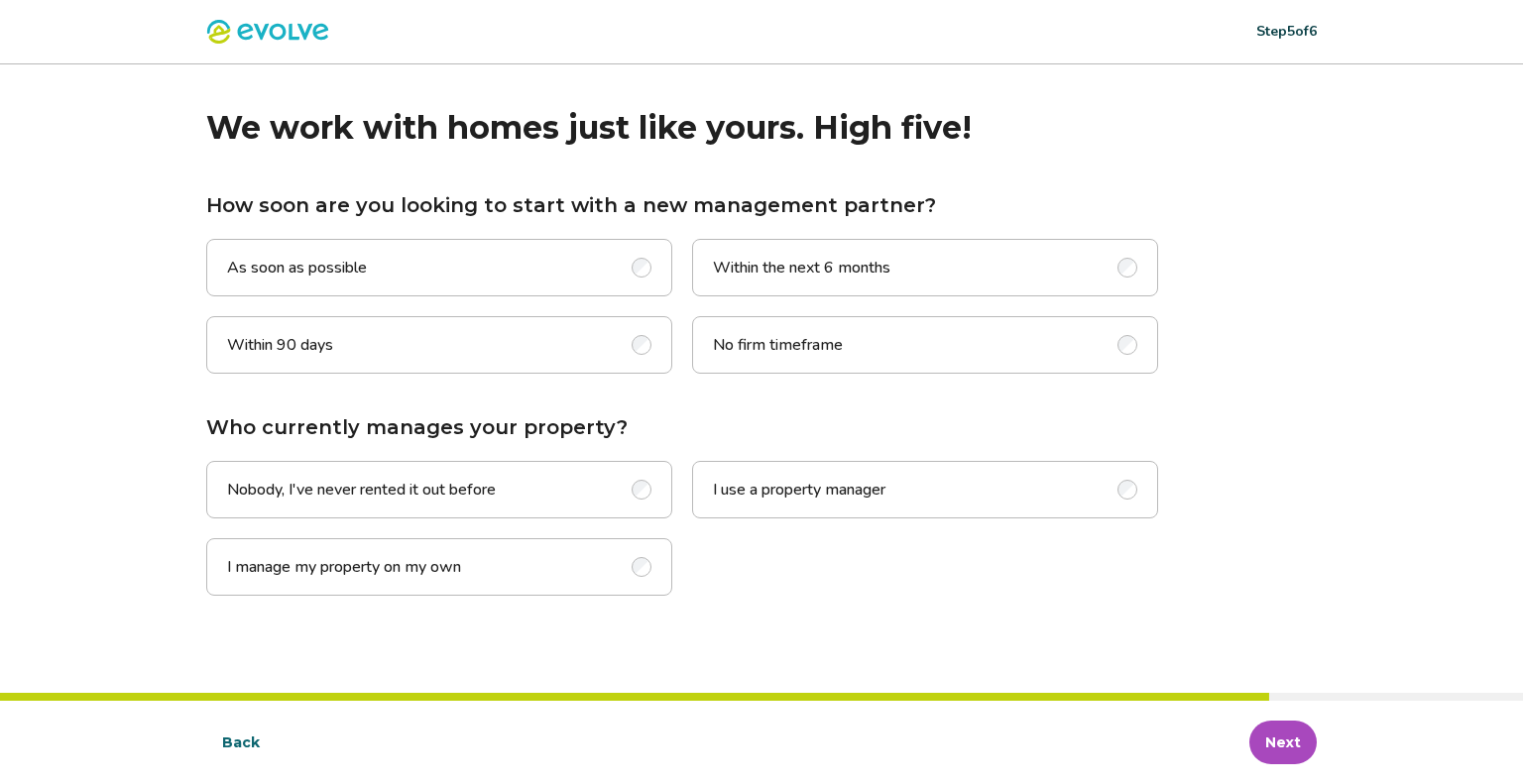 click at bounding box center (642, 268) 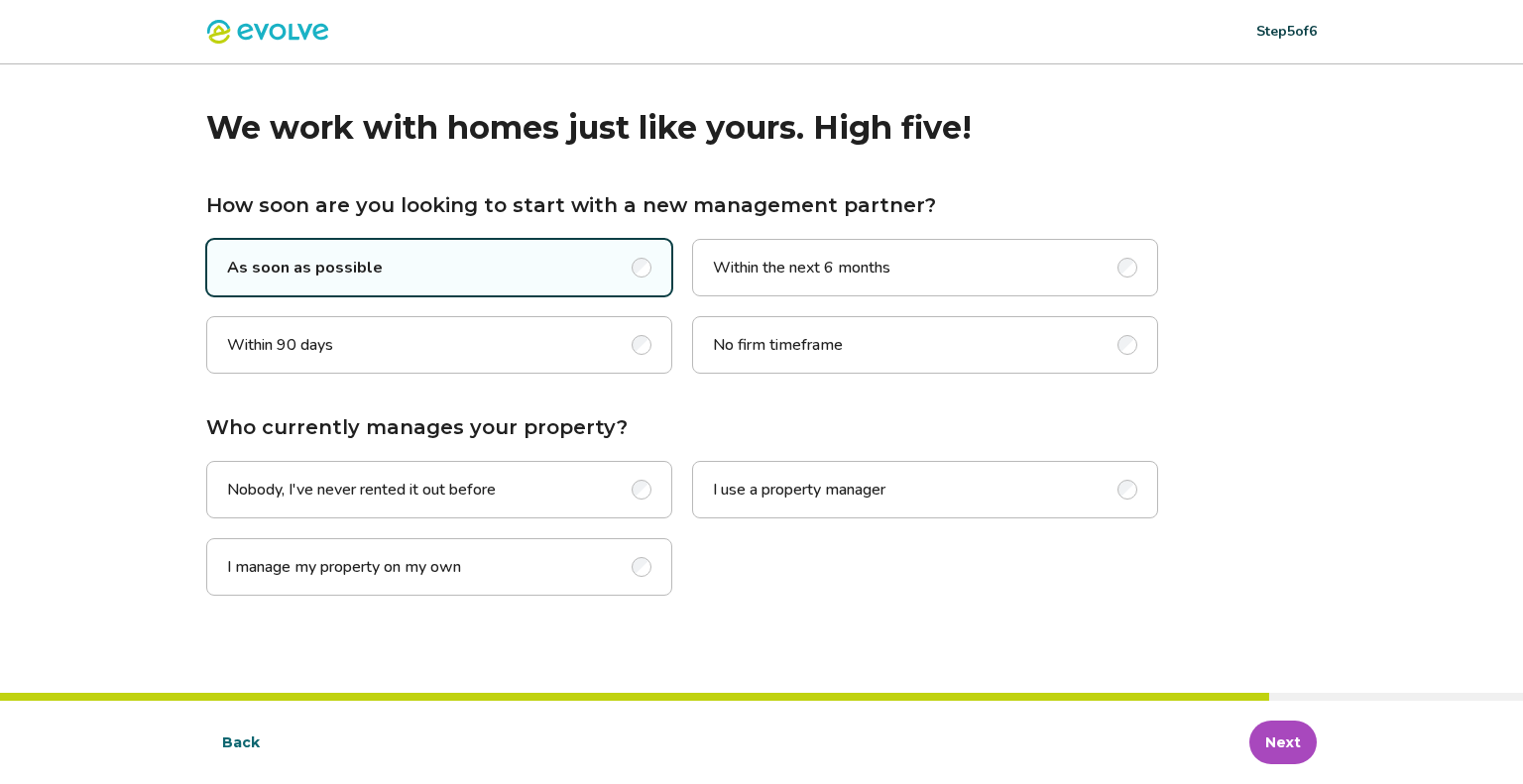 click on "I use a property manager" at bounding box center (799, 490) 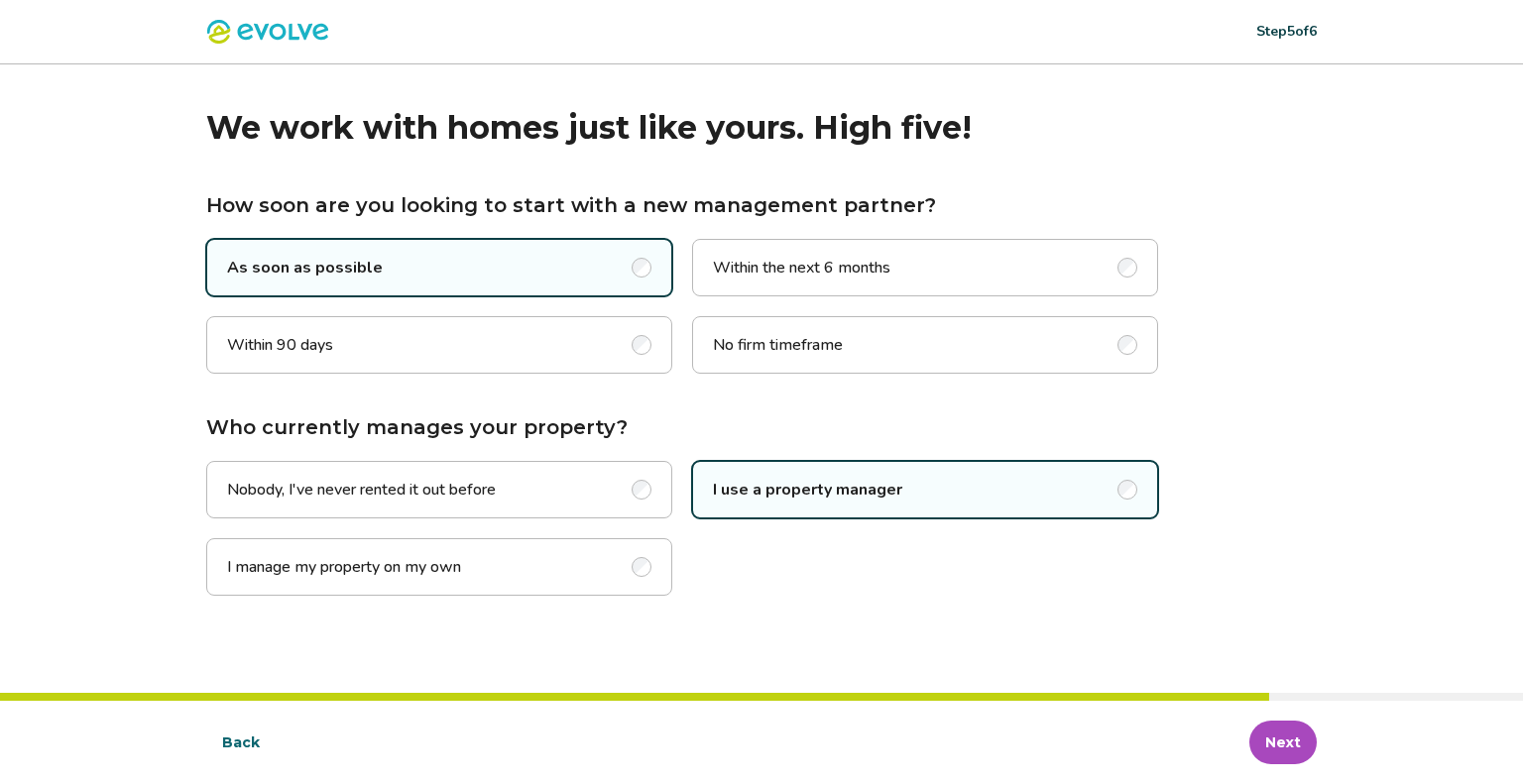 click on "Next" at bounding box center (1283, 742) 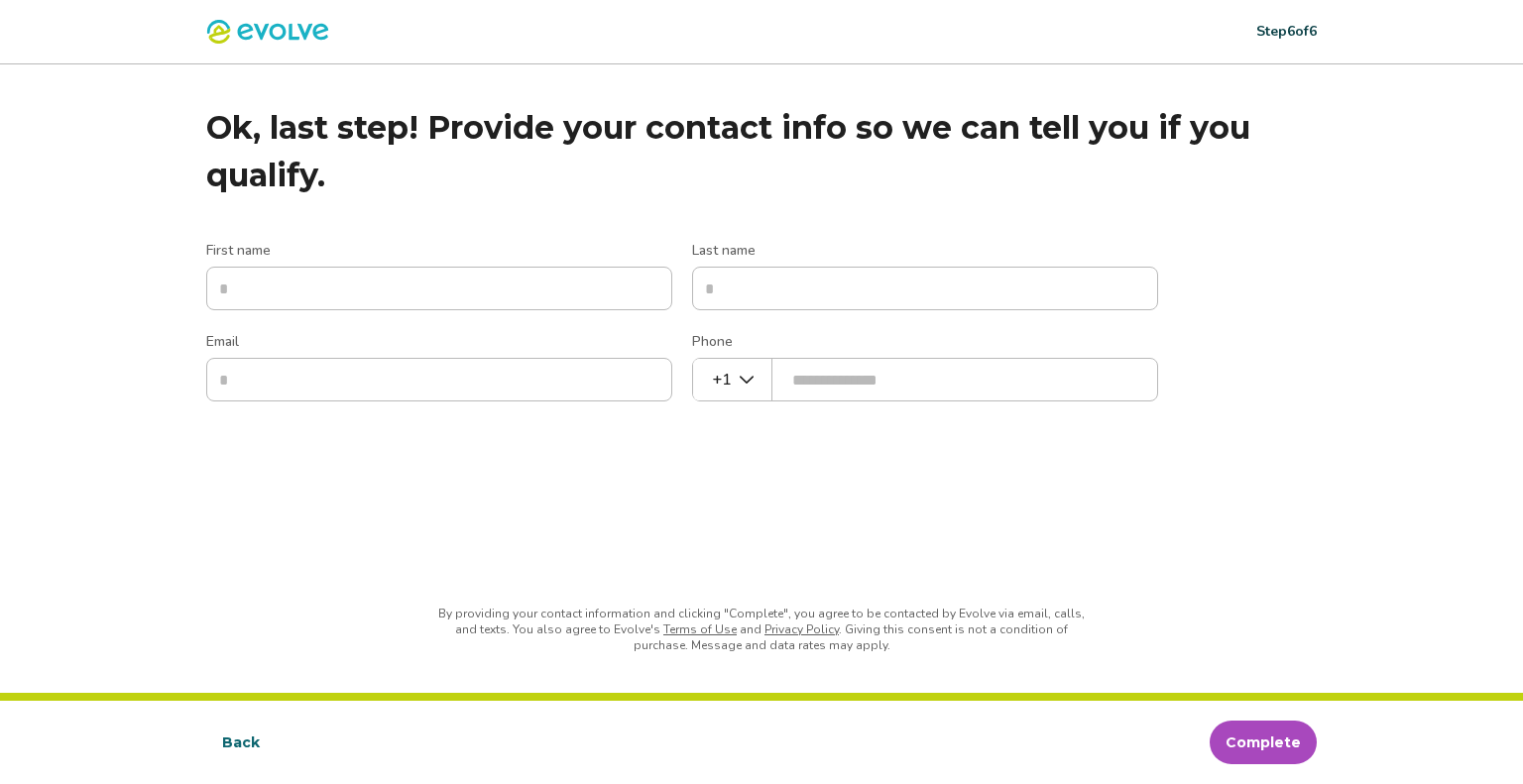 drag, startPoint x: 214, startPoint y: 258, endPoint x: 258, endPoint y: 286, distance: 52.15362 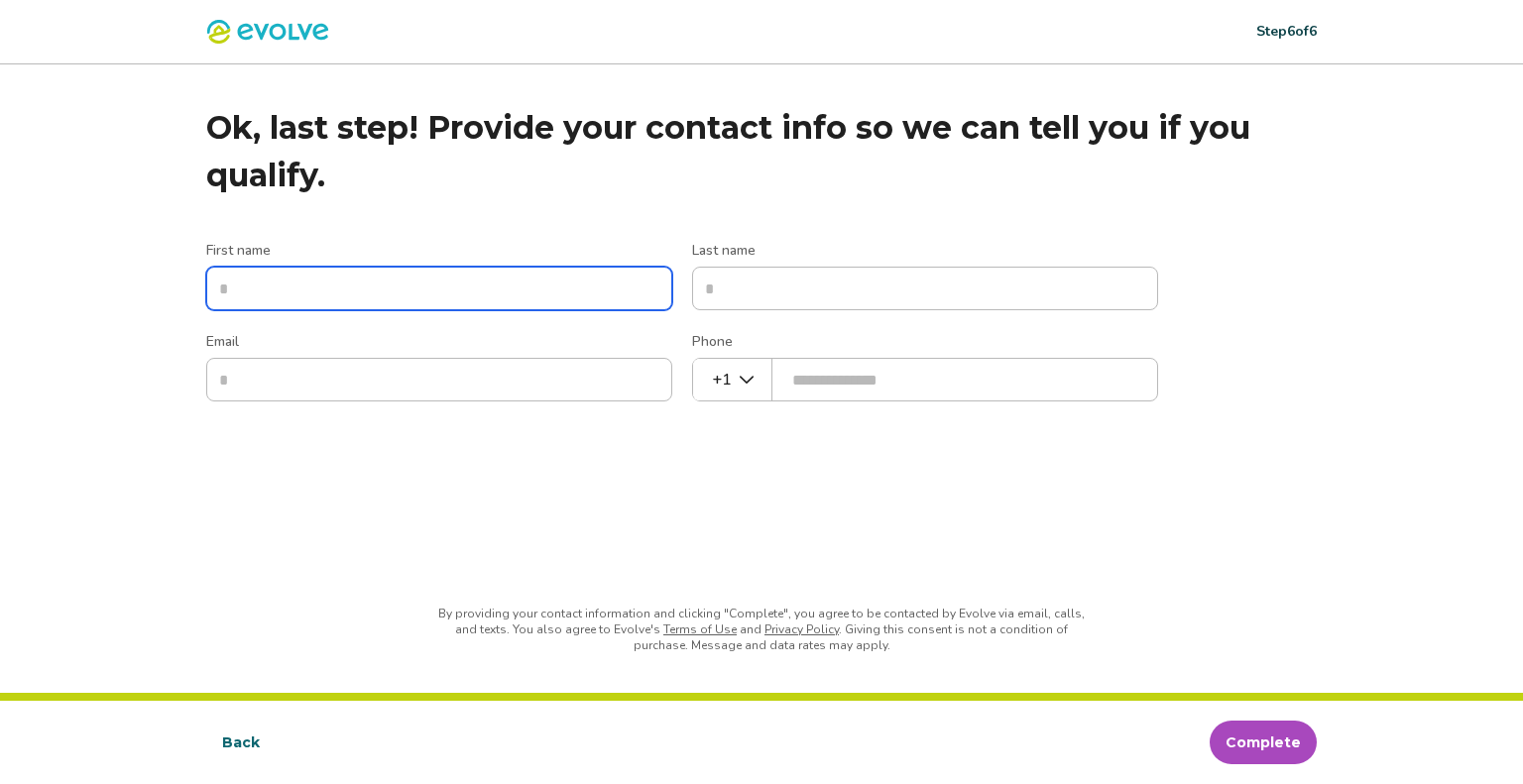 click on "First name" at bounding box center (439, 288) 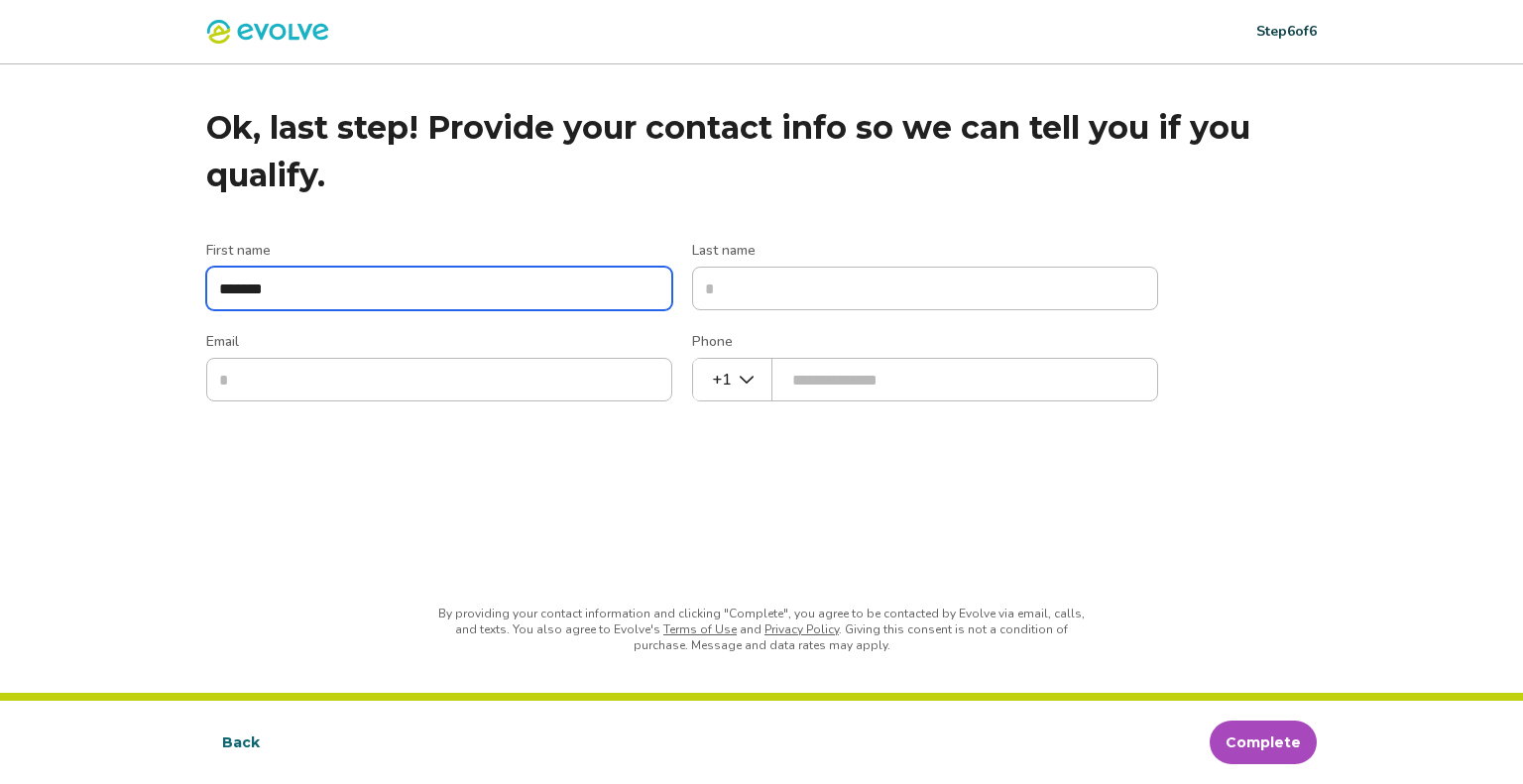 type on "*****" 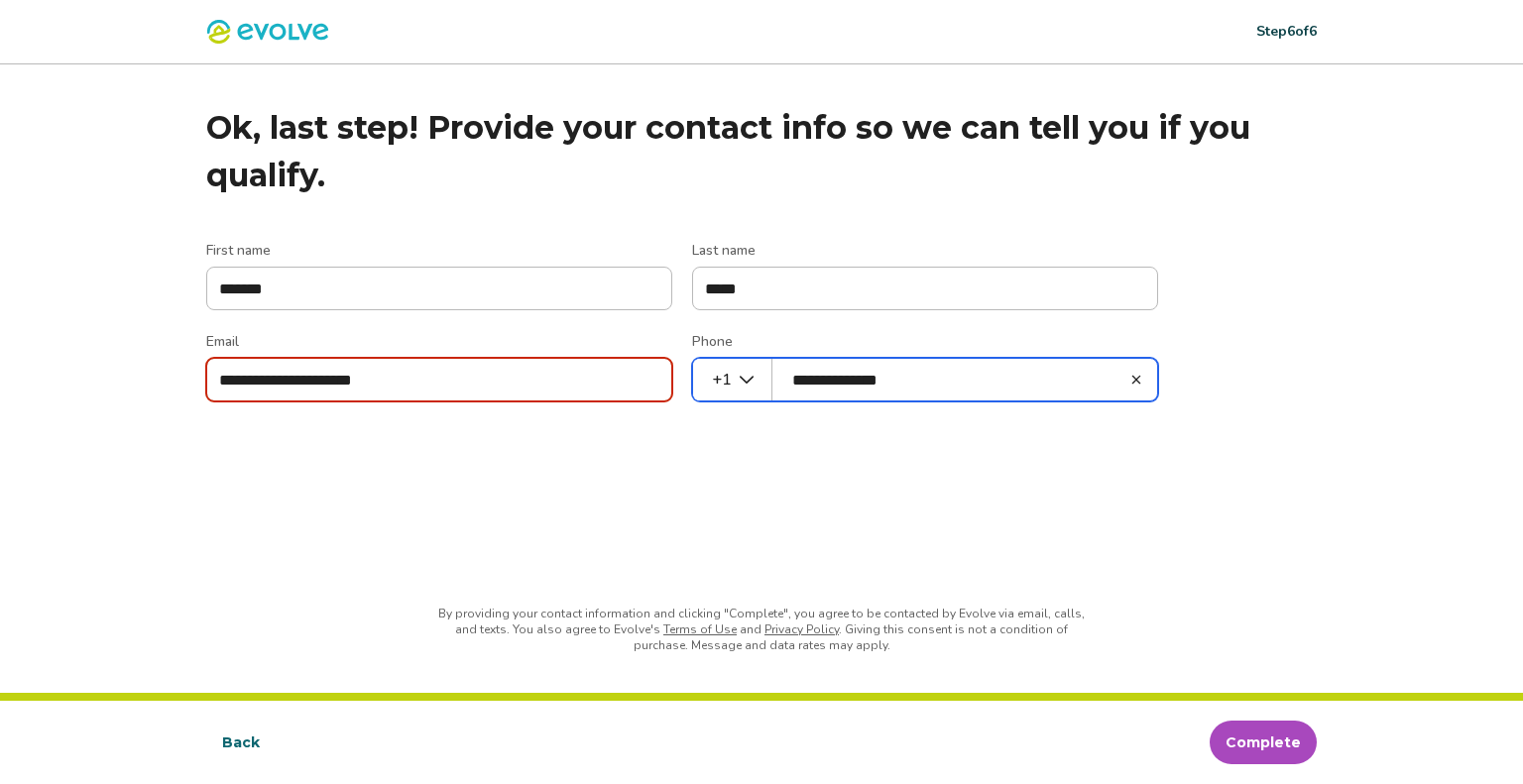 drag, startPoint x: 895, startPoint y: 379, endPoint x: 756, endPoint y: 387, distance: 139.23003 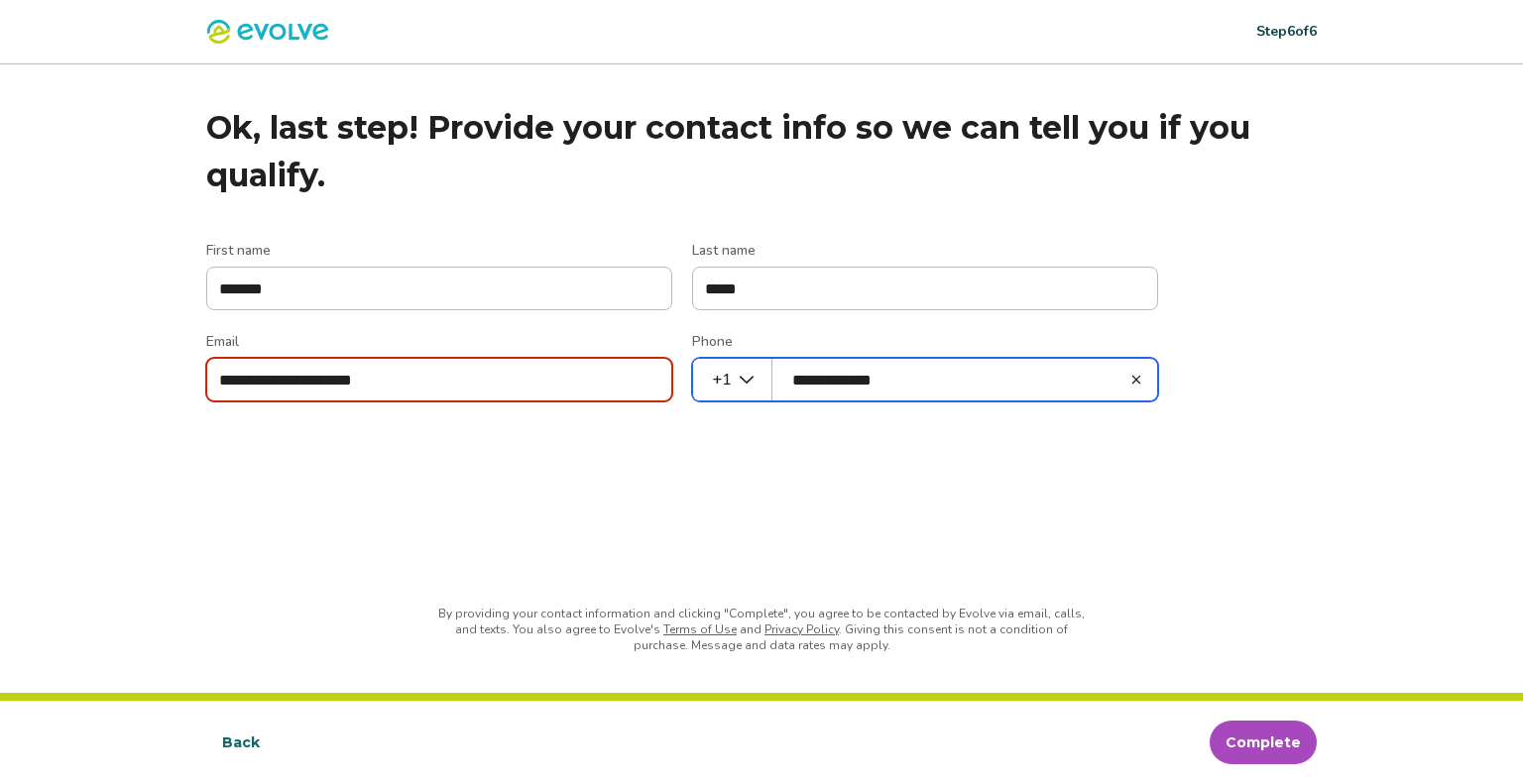 type on "**********" 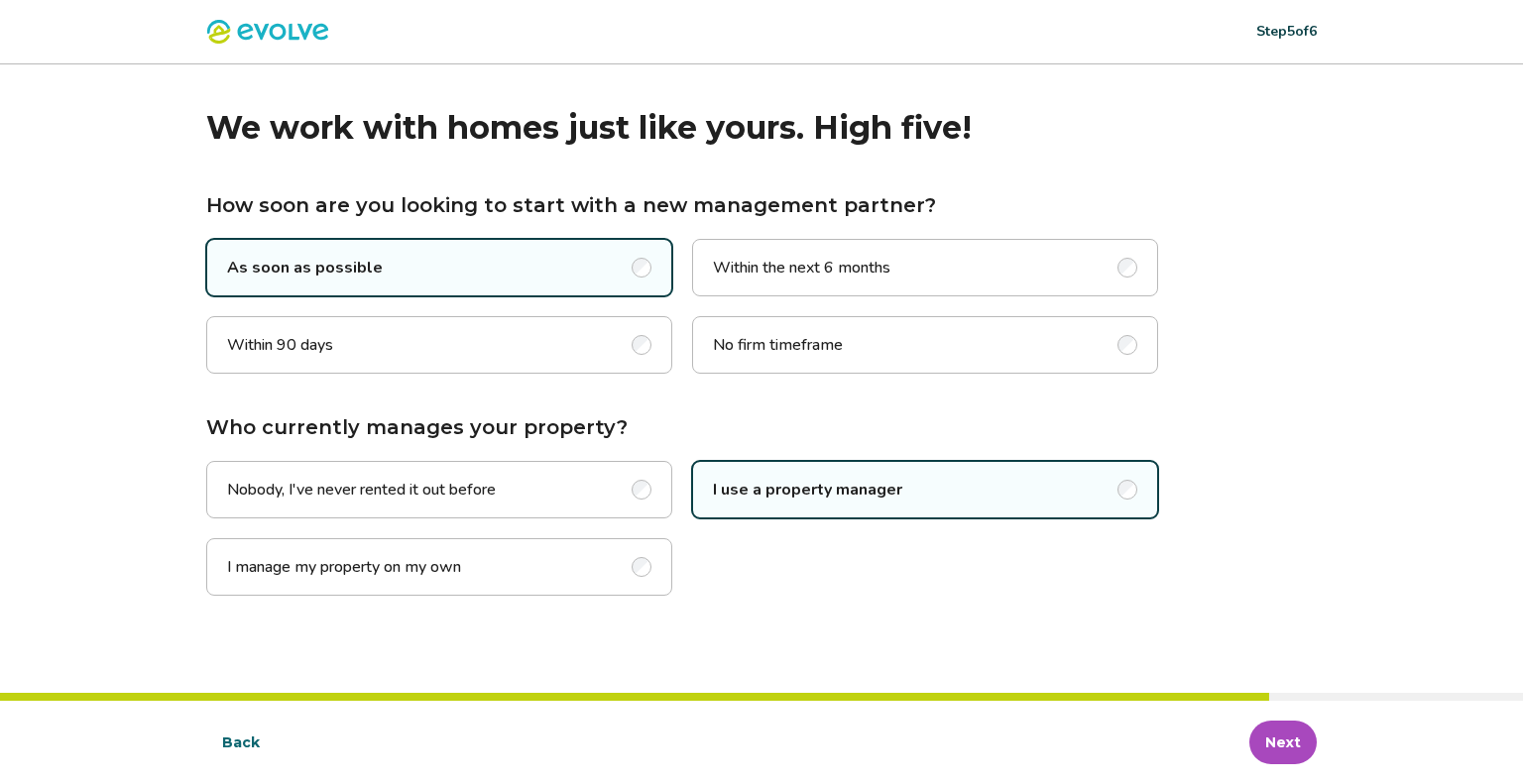 click on "I manage my property on my own" at bounding box center [344, 567] 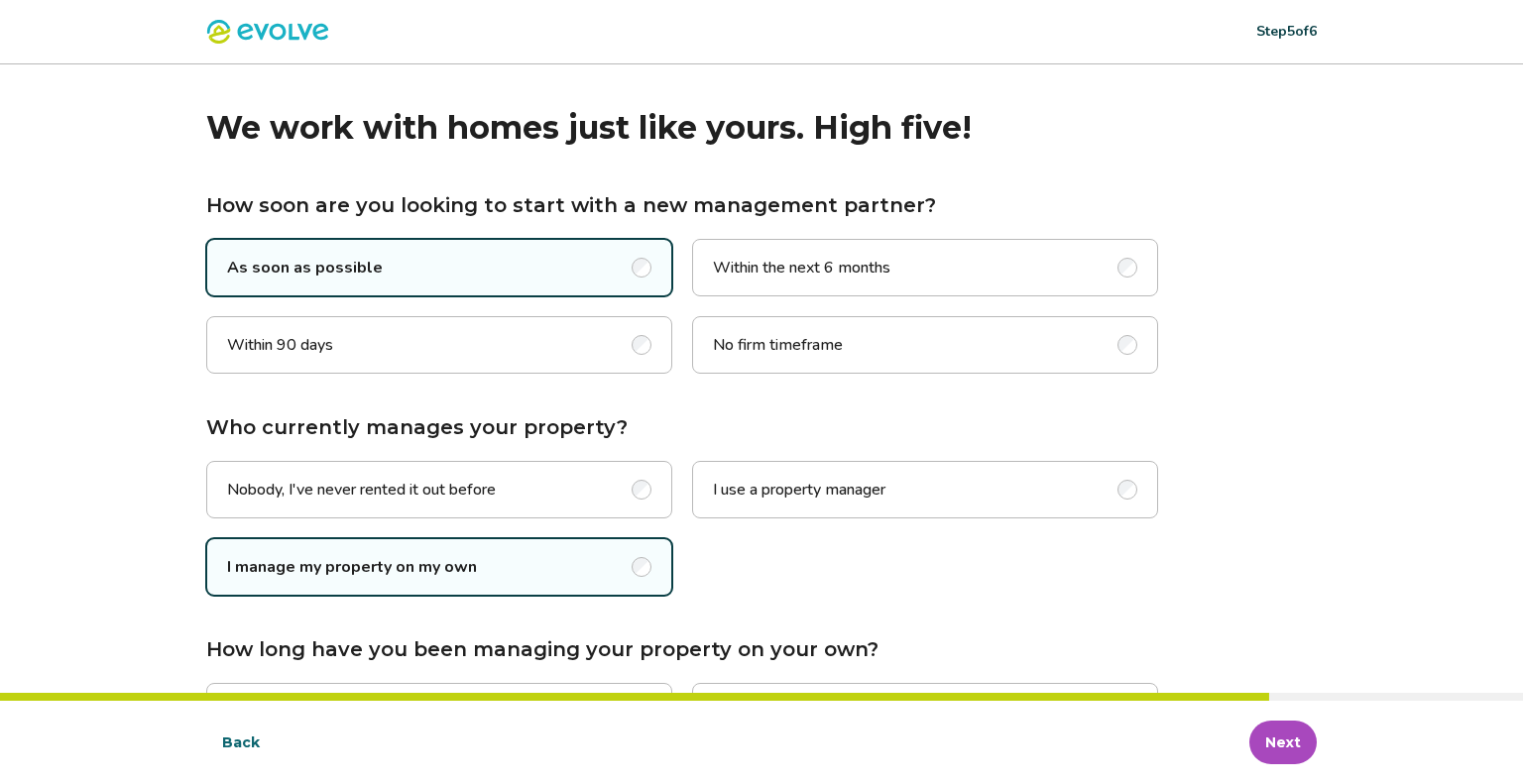 scroll, scrollTop: 84, scrollLeft: 0, axis: vertical 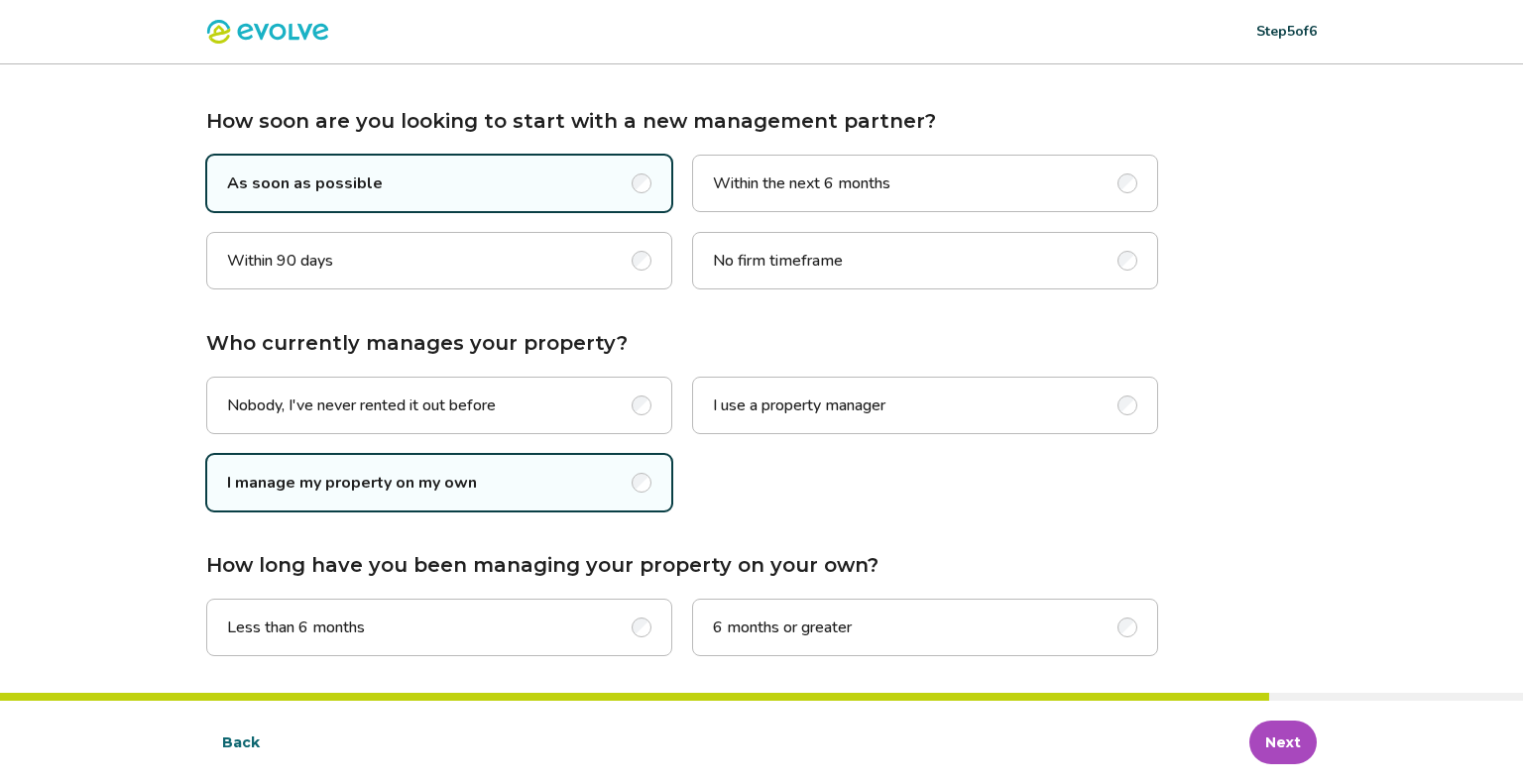 click at bounding box center [1127, 627] 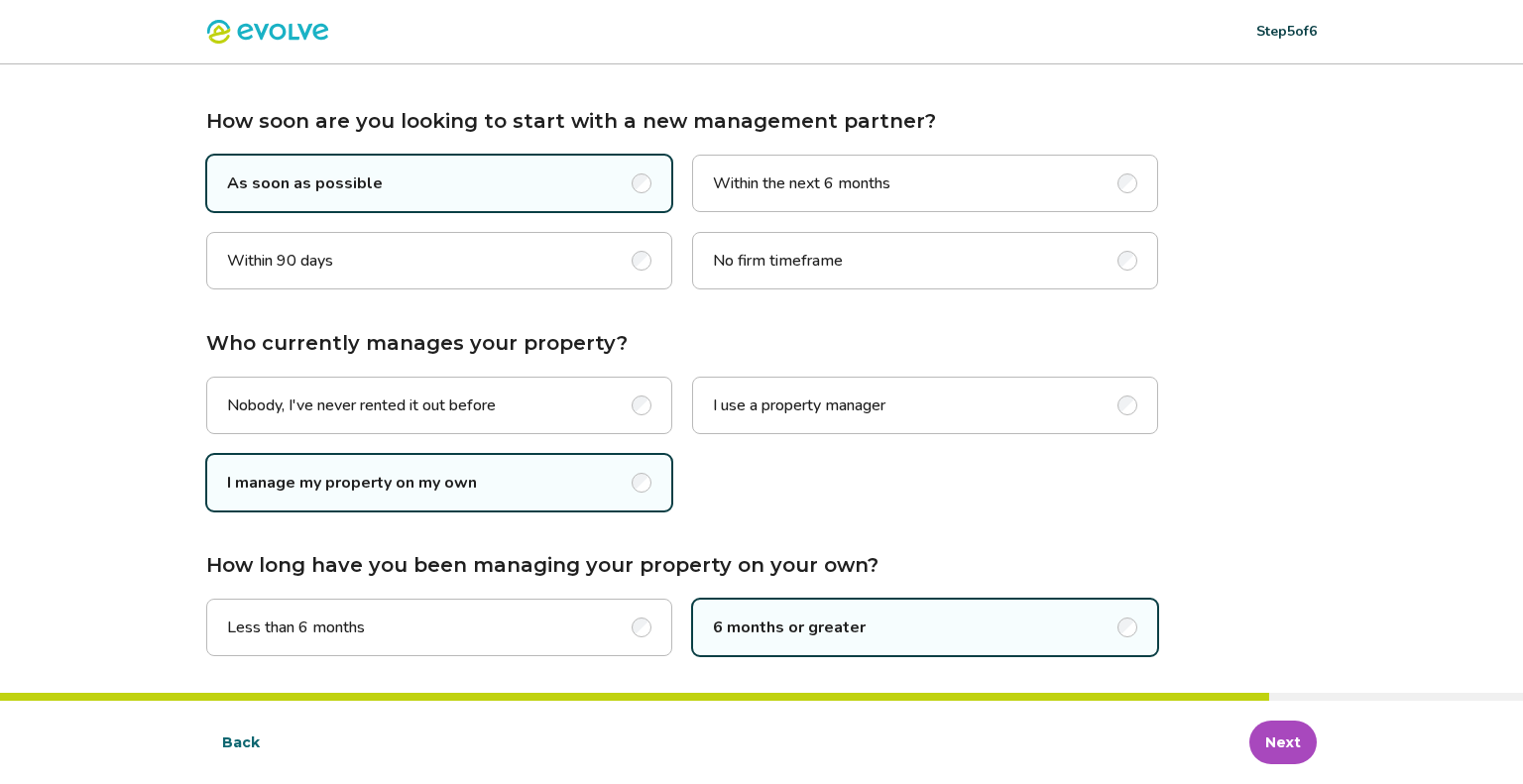 click on "Next" at bounding box center (1283, 742) 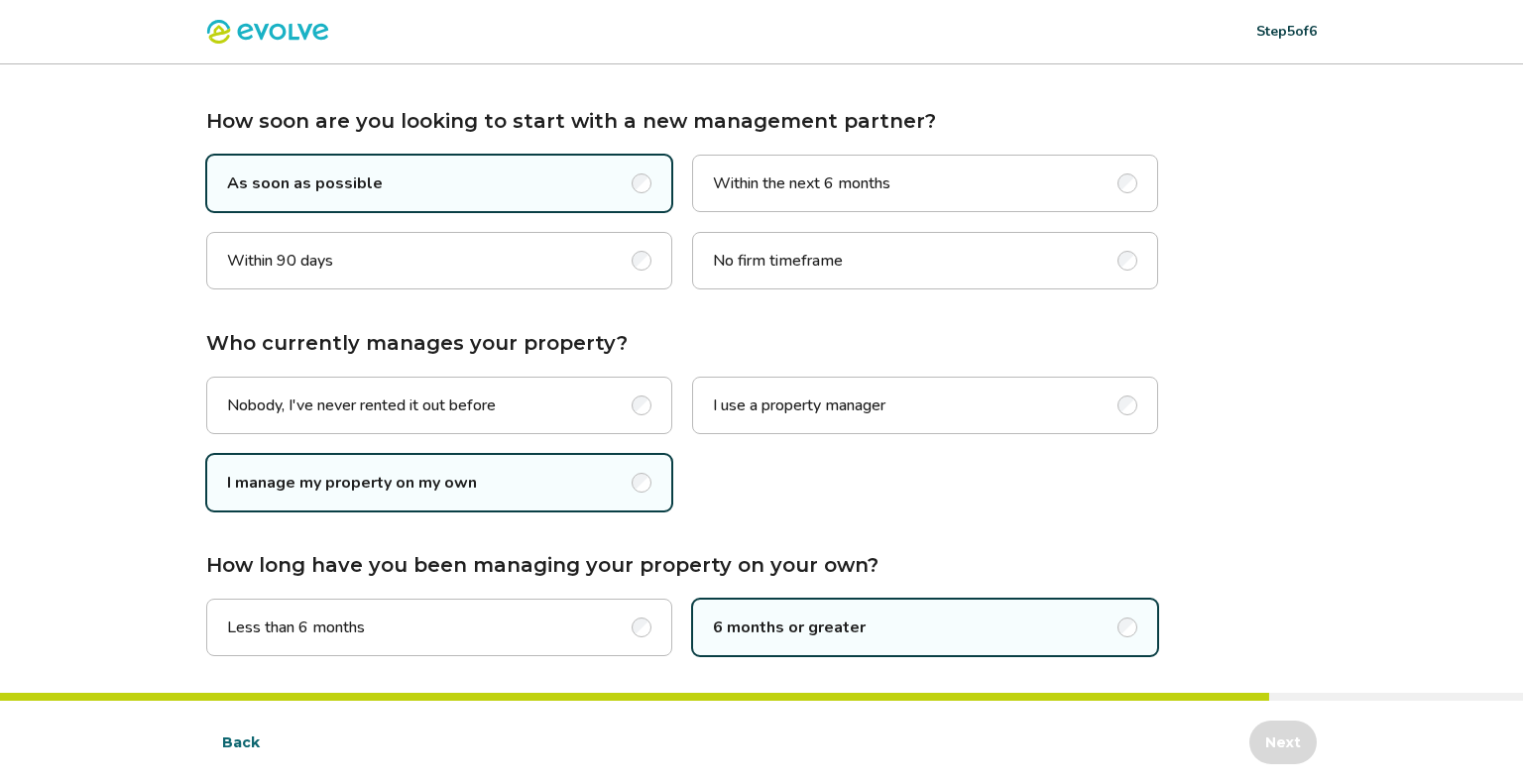 scroll, scrollTop: 0, scrollLeft: 0, axis: both 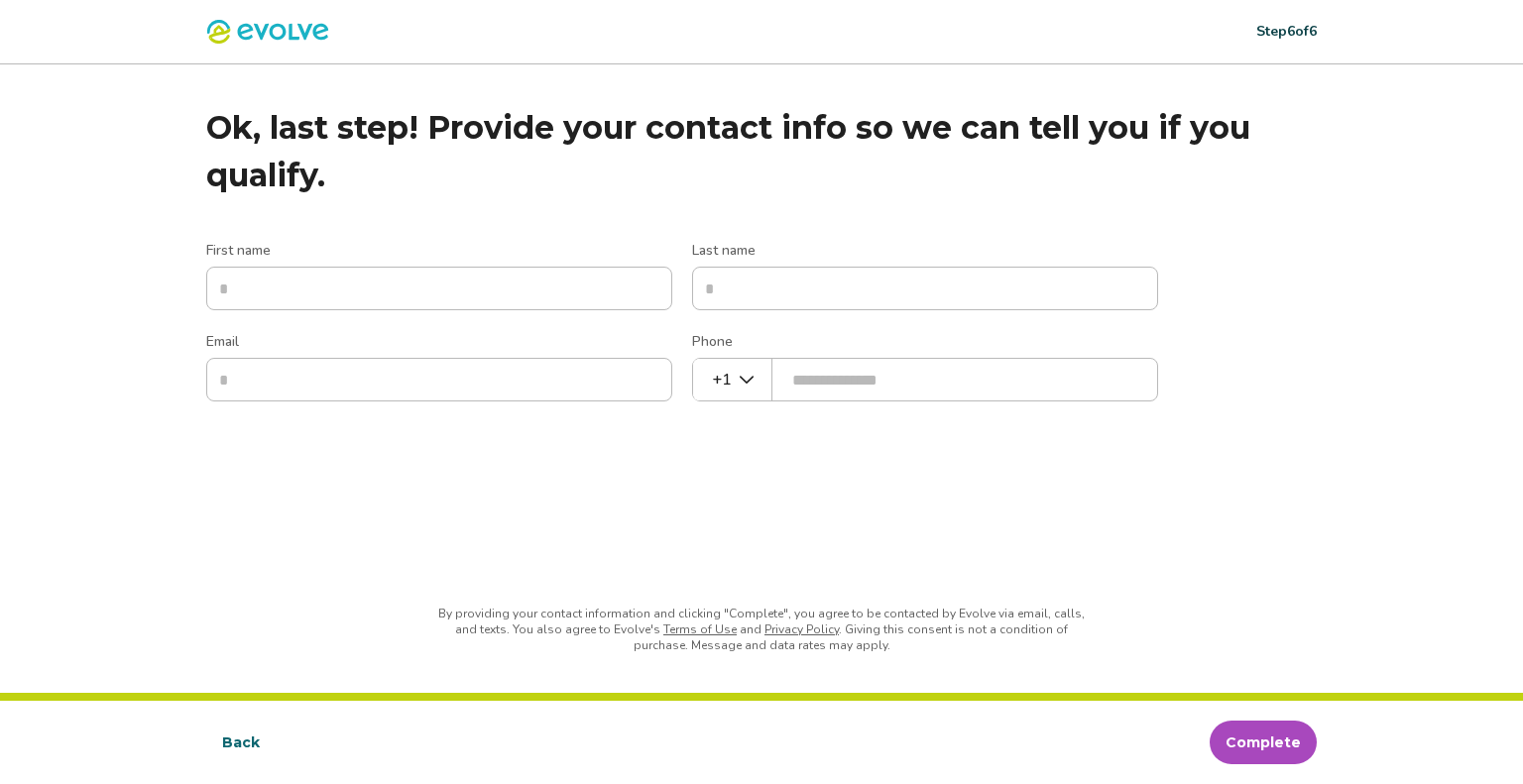 click on "First name" at bounding box center (439, 253) 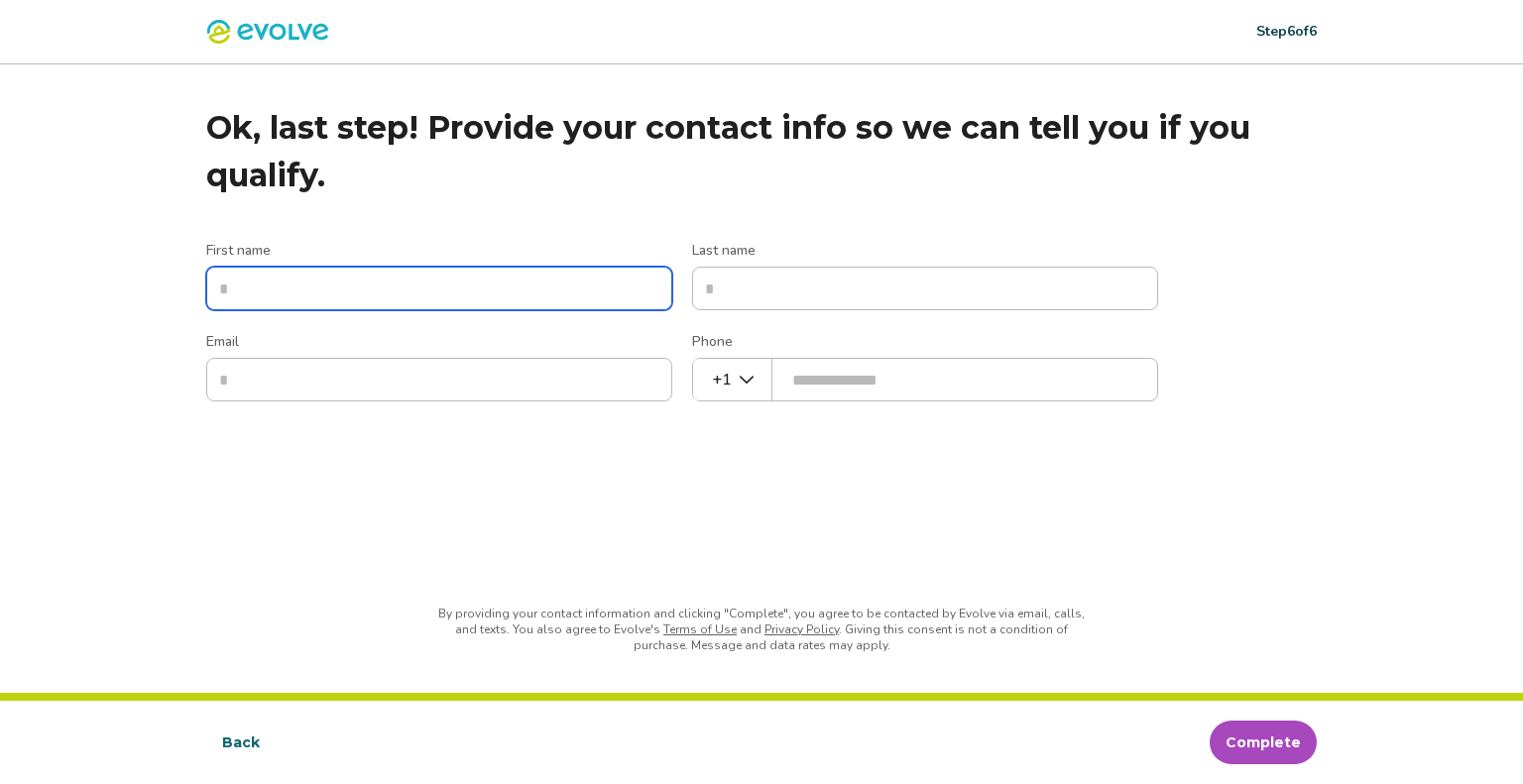 click on "First name" at bounding box center [439, 288] 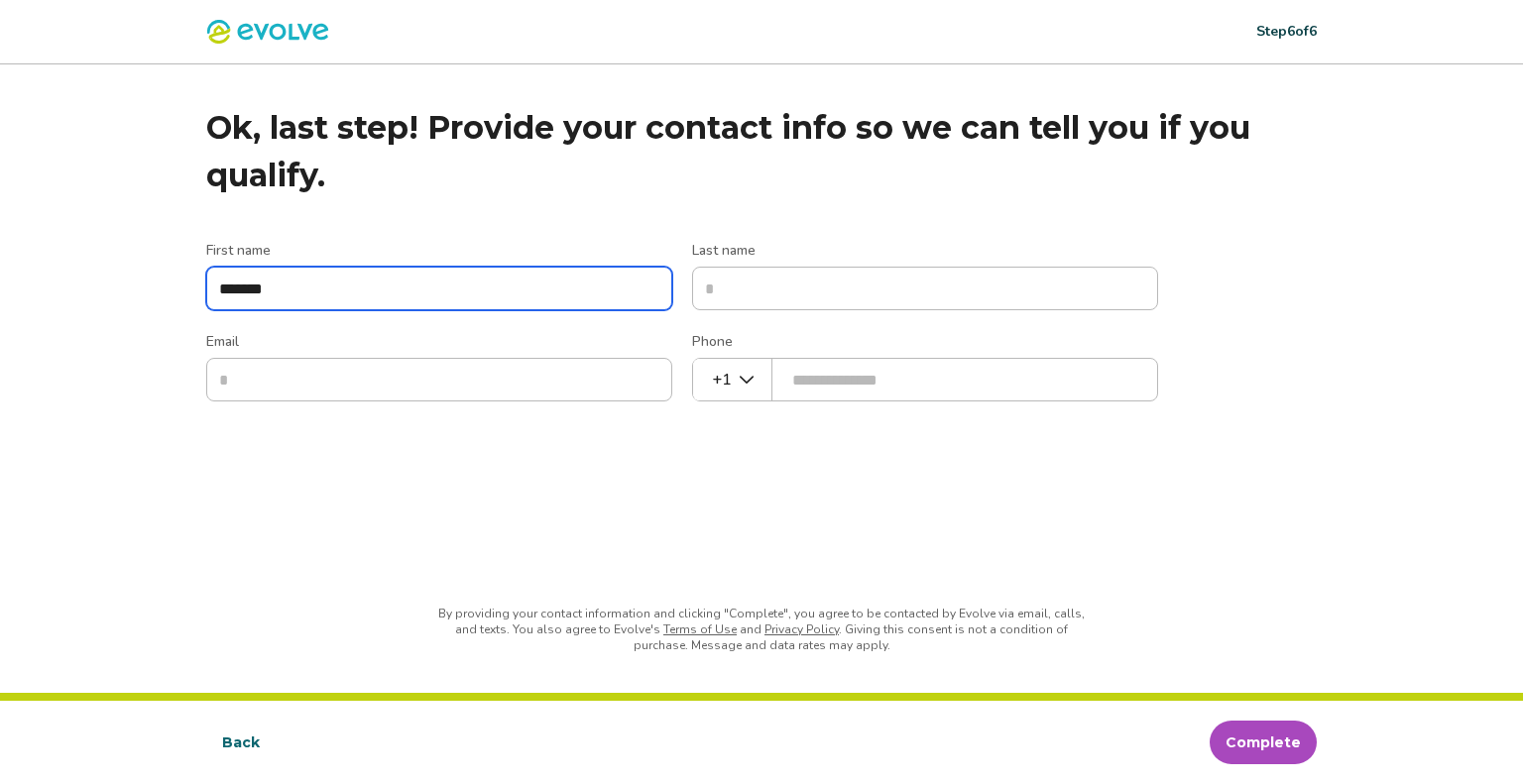 type on "*****" 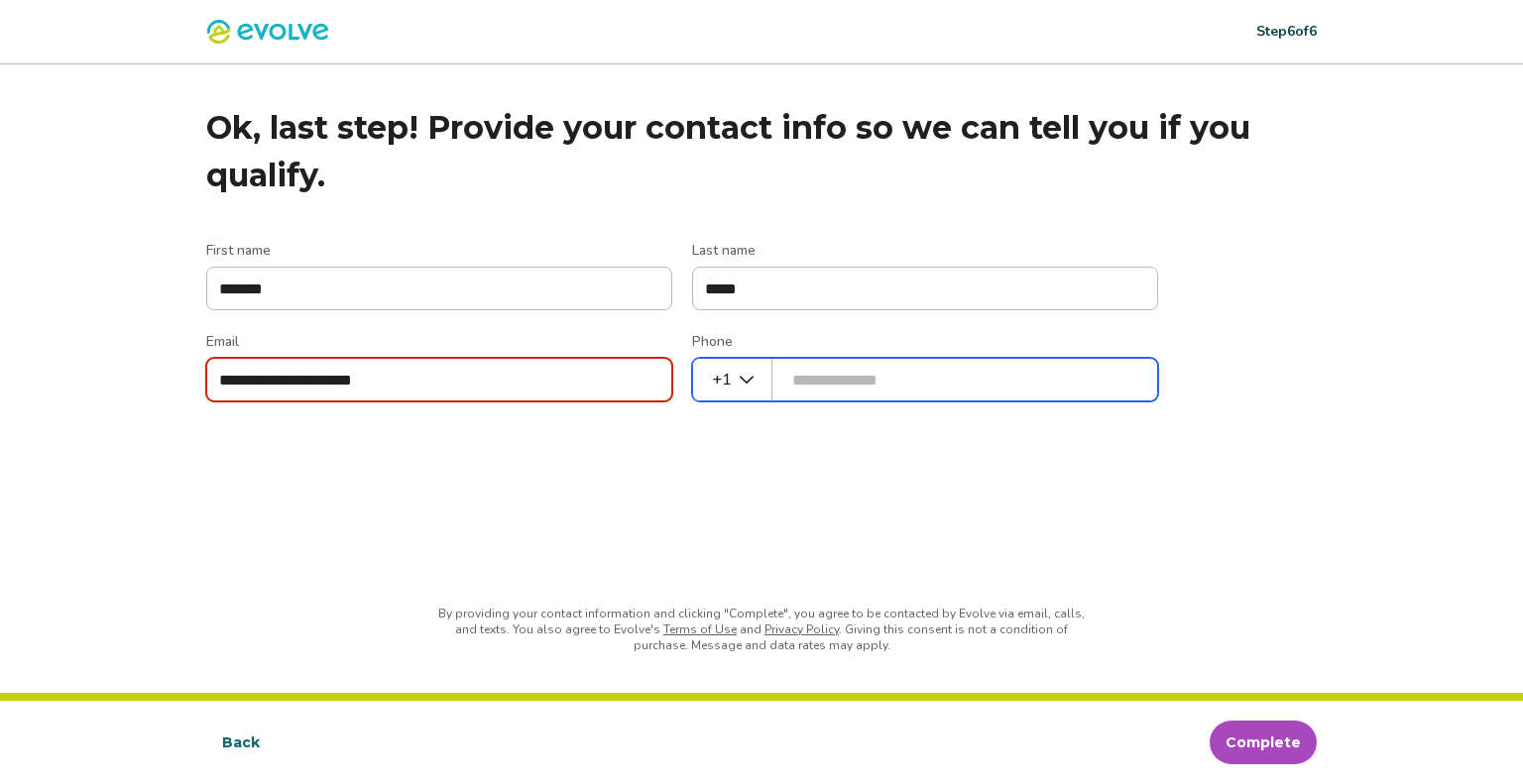 type on "**********" 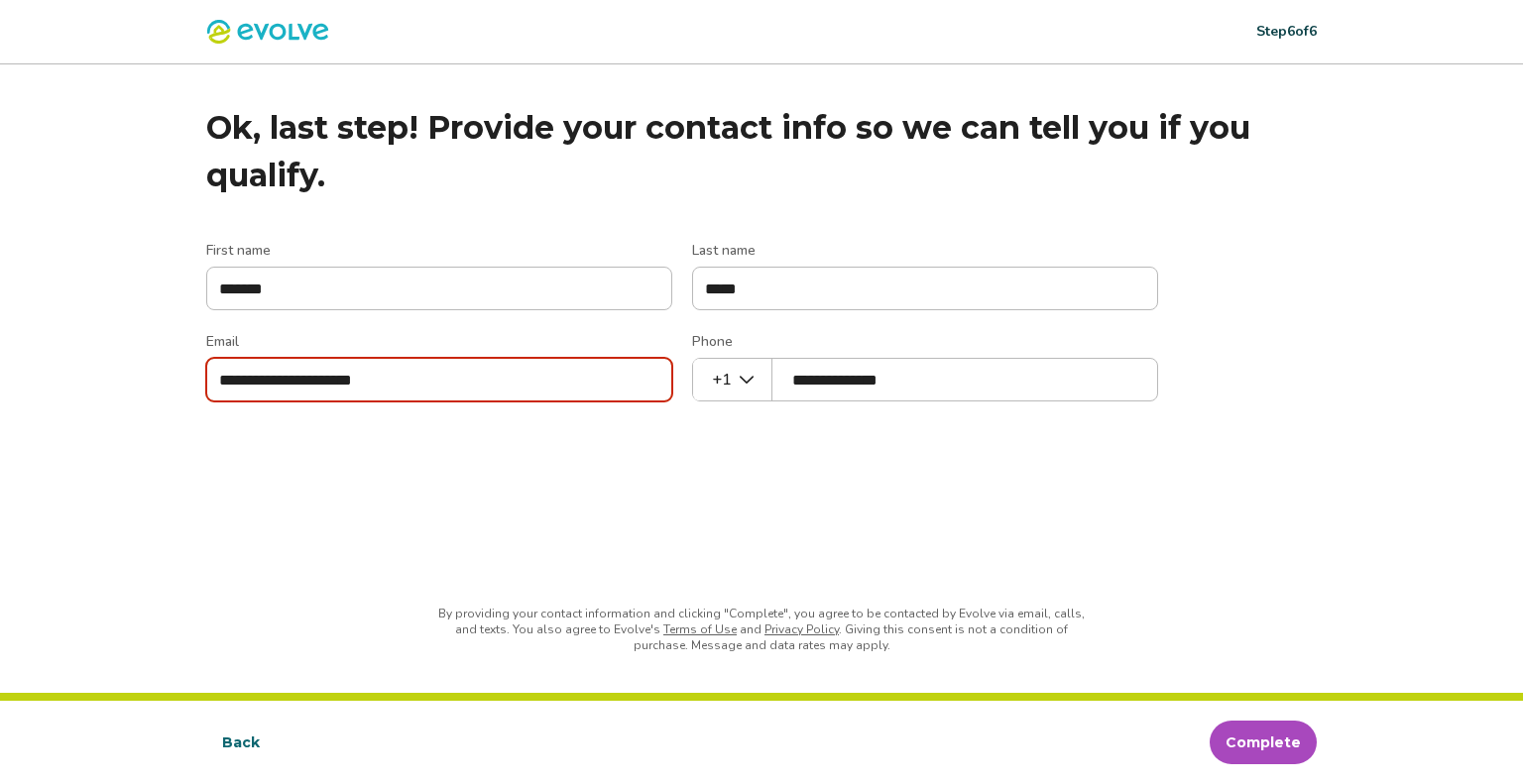 click on "Step  6  of  6 Ok, last step! Provide your contact info so we can tell you if you qualify. First name   [FIRST] Last name   [LAST] Email   [EMAIL] Phone   [PHONE] + 1 By providing your contact information and clicking " Complete ", you agree to be contacted by Evolve via email, calls, and texts. You also agree to Evolve's   Terms of Use   and   Privacy Policy . Giving this consent is not a condition of purchase. Message and data rates may apply. Back Complete" at bounding box center (762, 392) 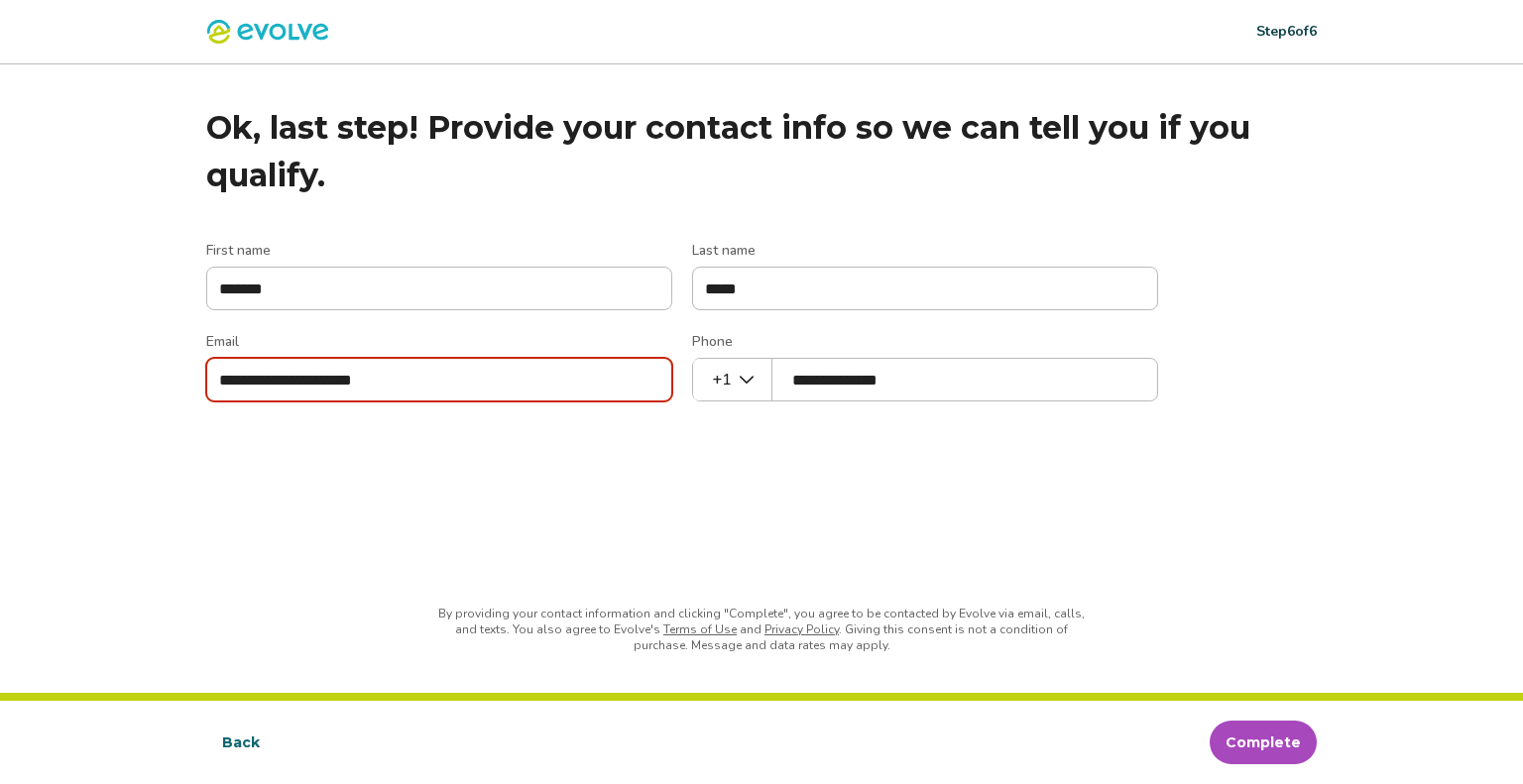 drag, startPoint x: 948, startPoint y: 370, endPoint x: 776, endPoint y: 388, distance: 172.9393 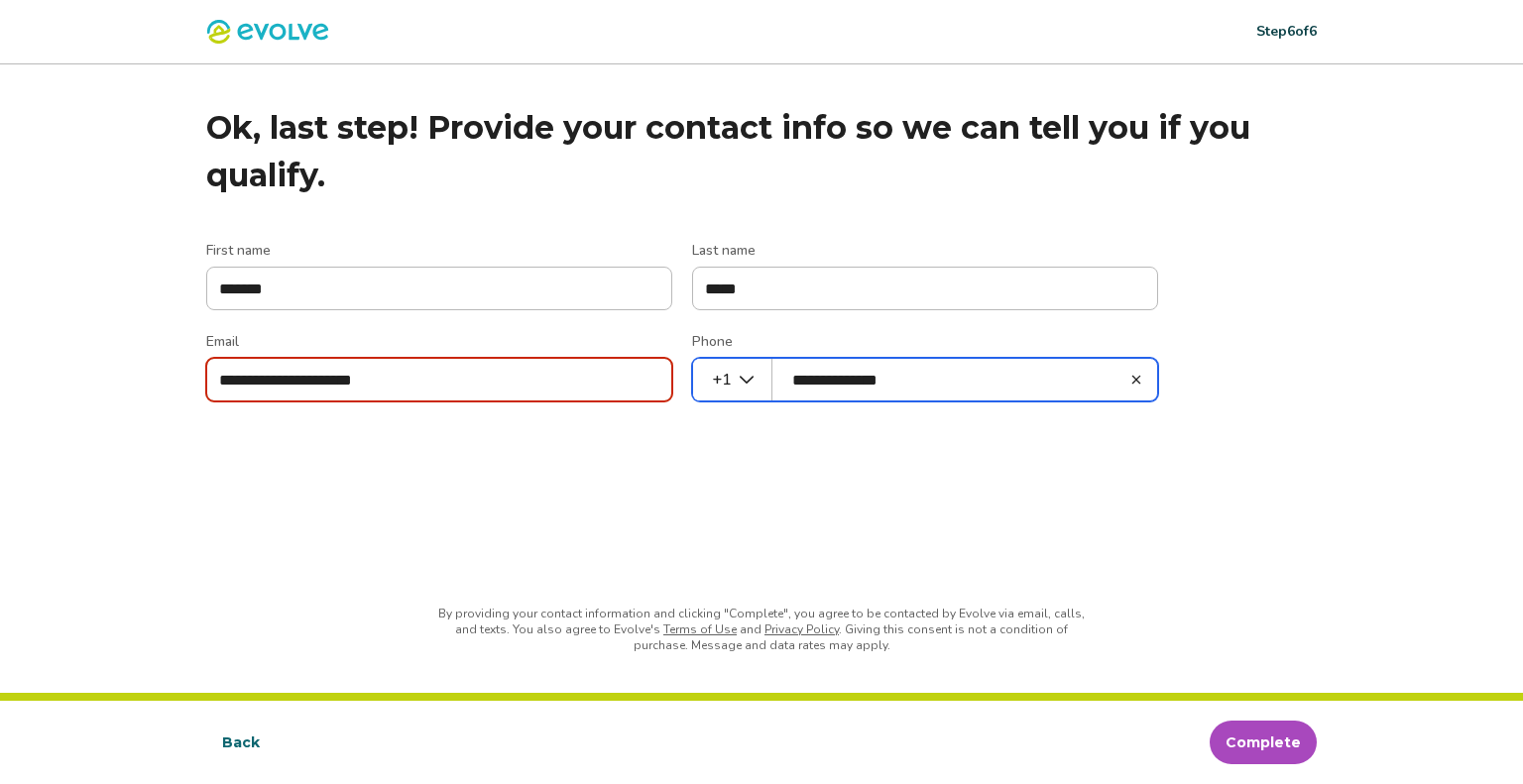 drag, startPoint x: 915, startPoint y: 376, endPoint x: 781, endPoint y: 375, distance: 134.00373 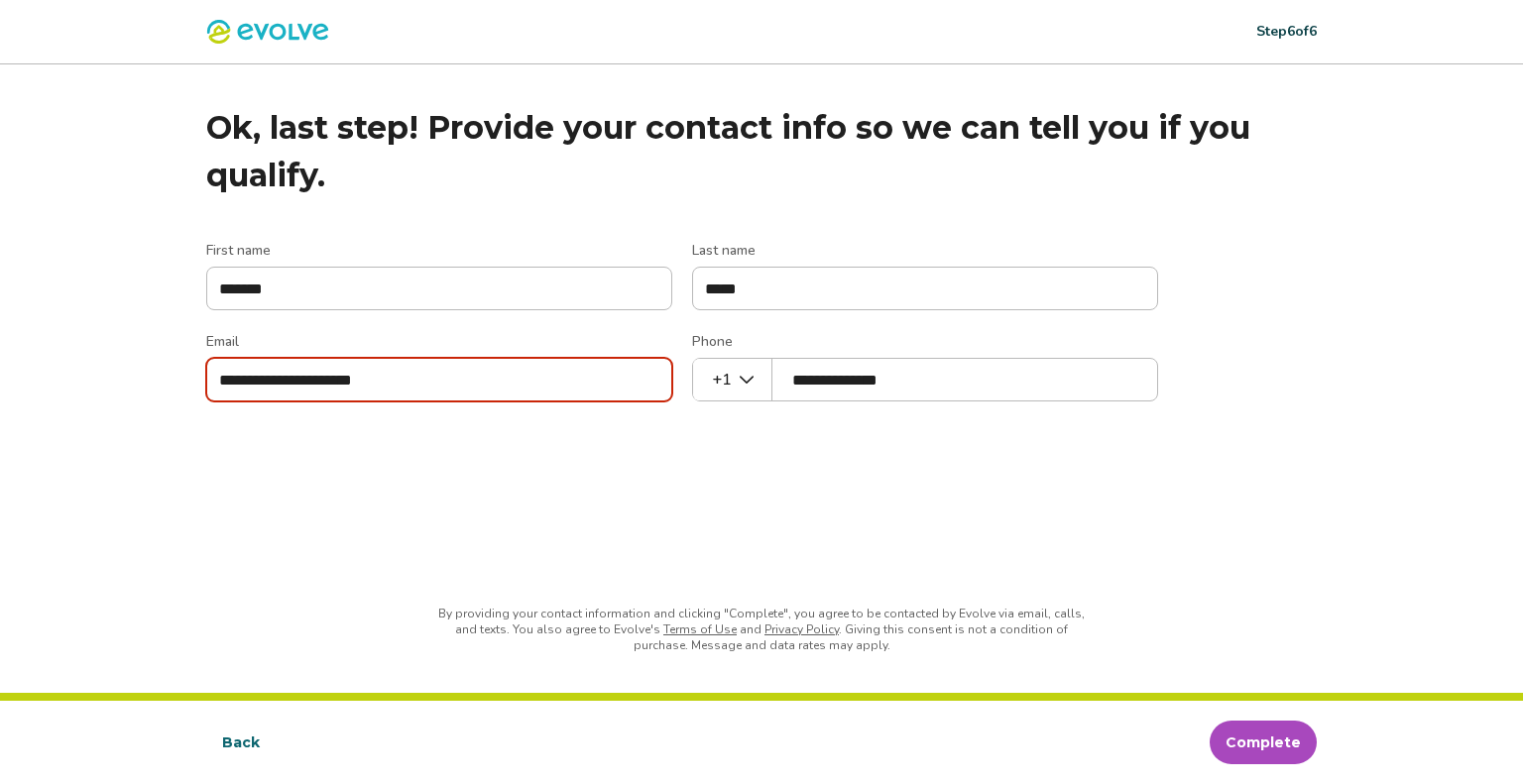 click on "Complete" at bounding box center (1263, 742) 